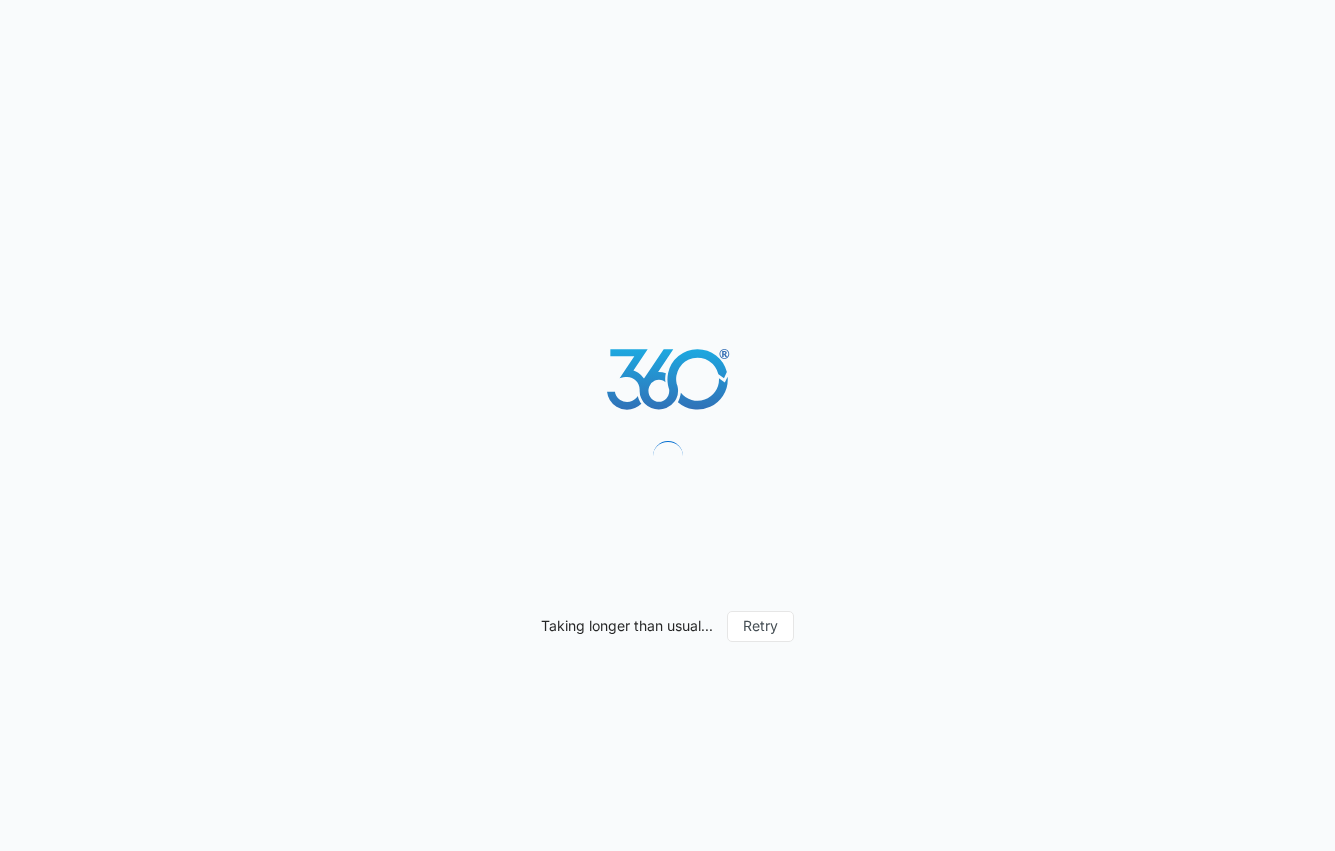 scroll, scrollTop: 0, scrollLeft: 0, axis: both 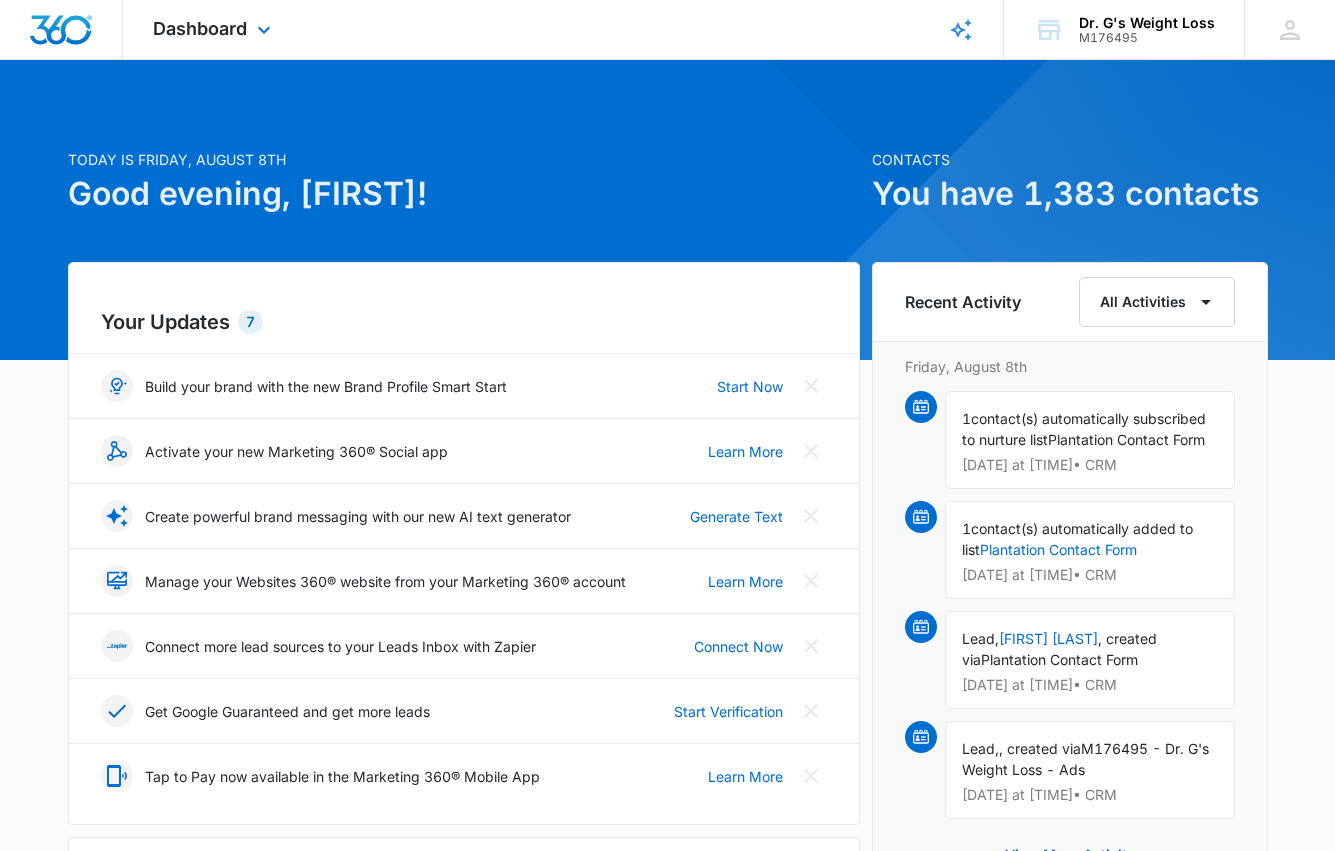 click at bounding box center [61, 30] 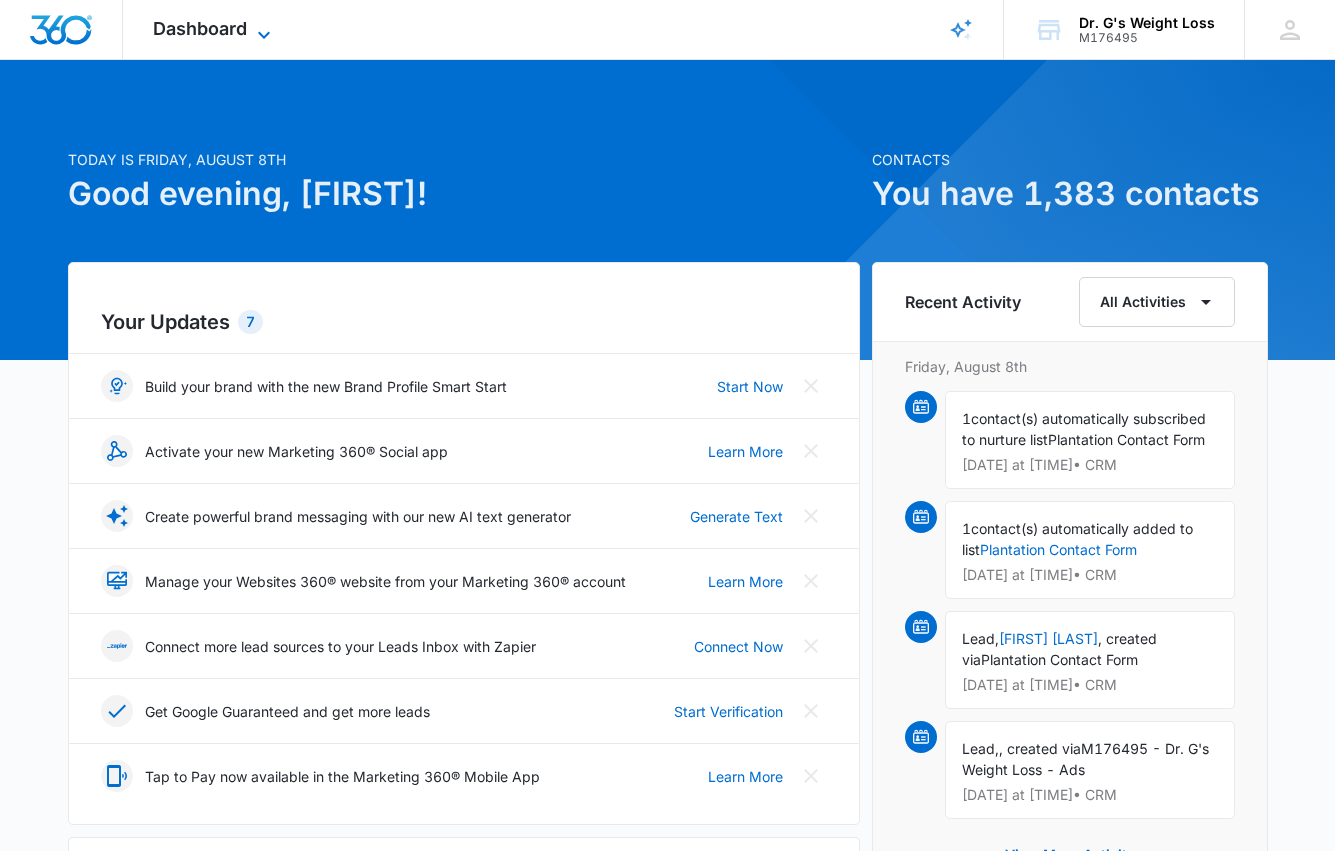 click on "Dashboard" at bounding box center [200, 28] 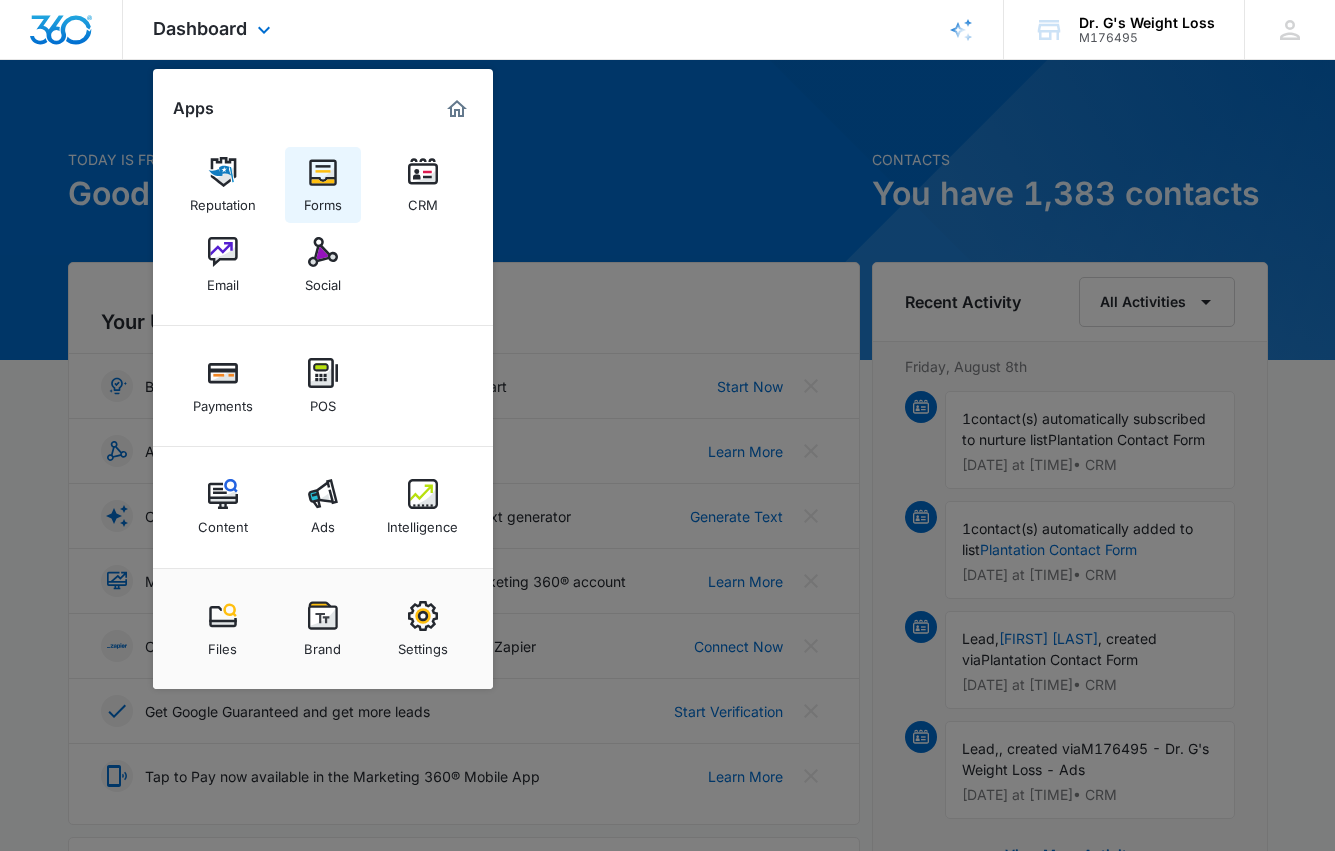 click at bounding box center [323, 172] 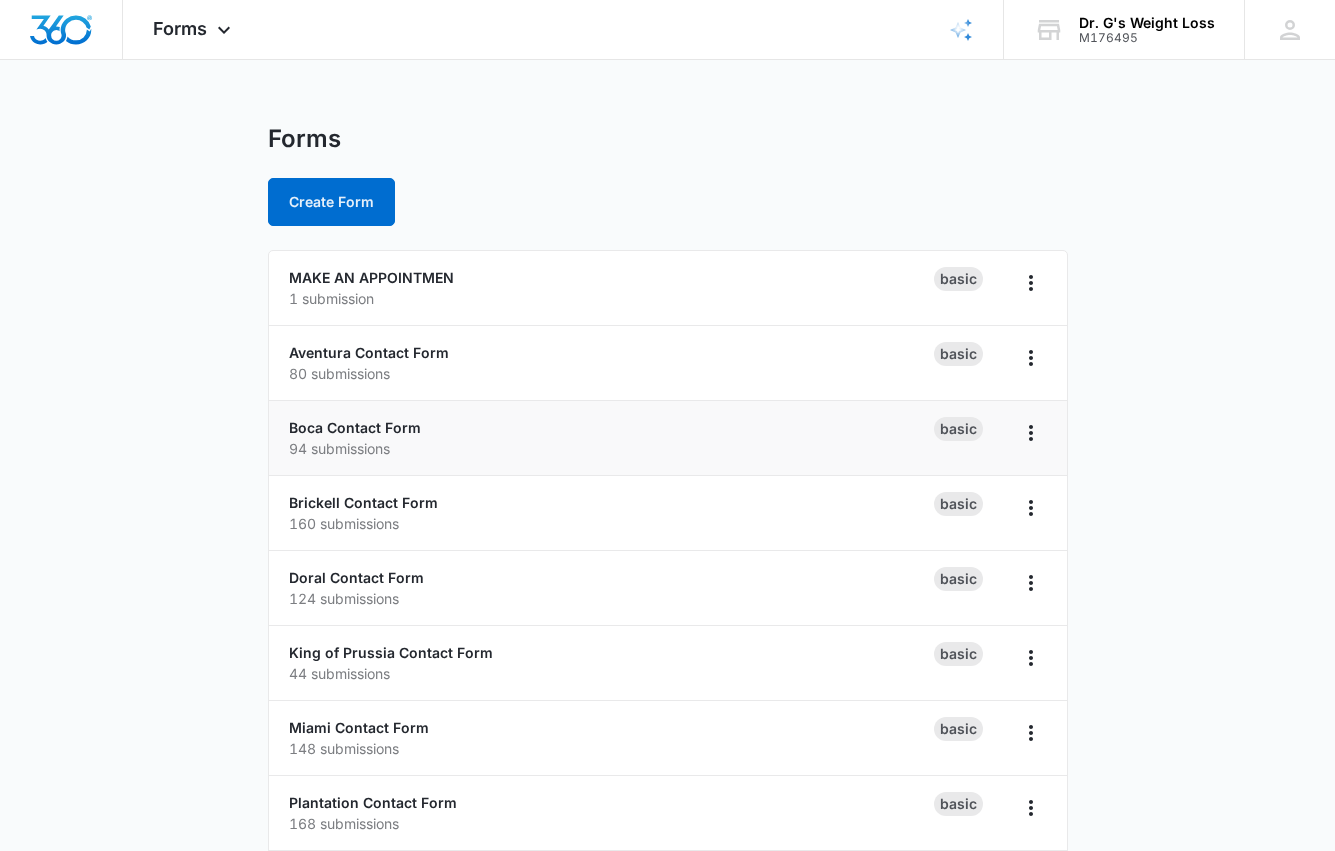 click on "Boca Contact Form 94 submissions" at bounding box center (611, 438) 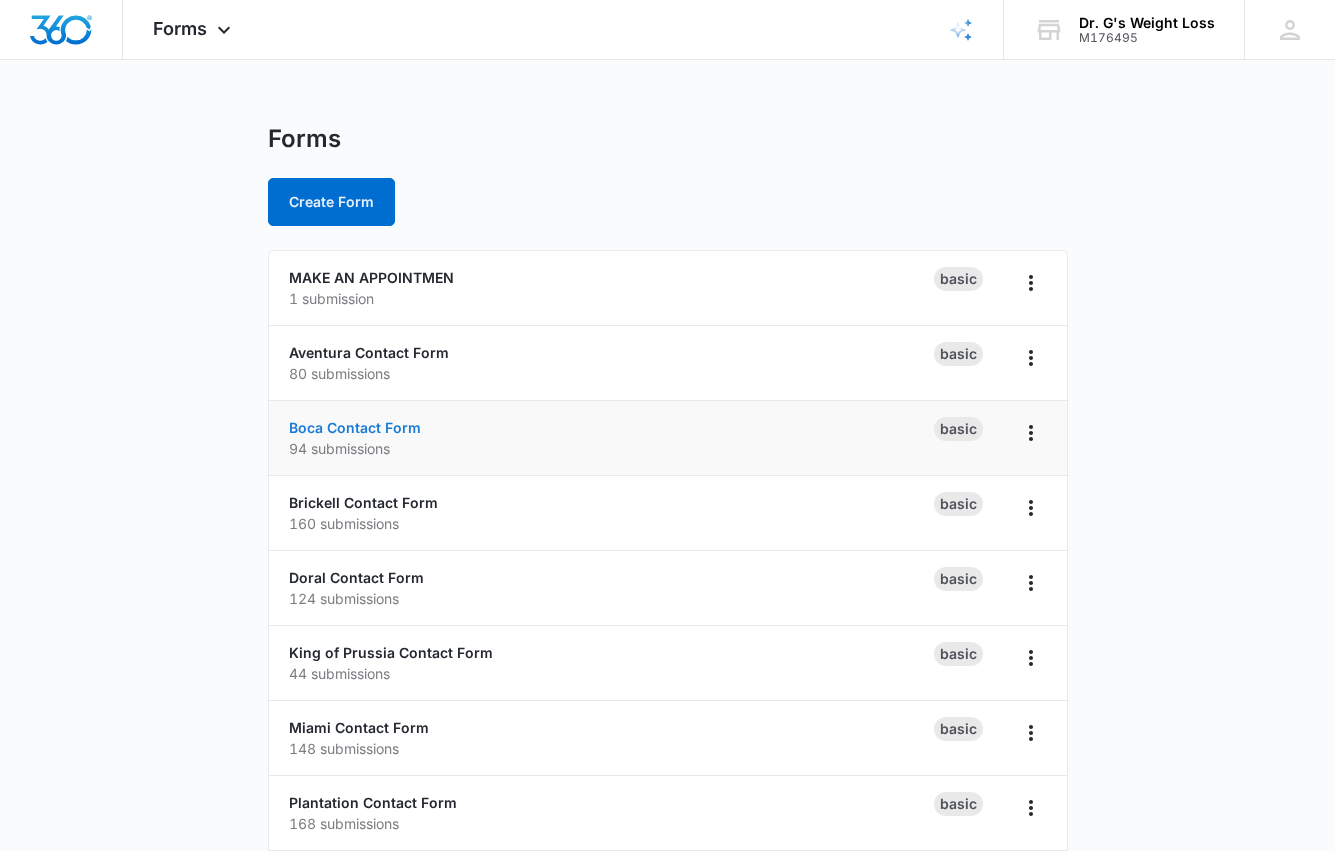click on "Boca Contact Form" at bounding box center (355, 427) 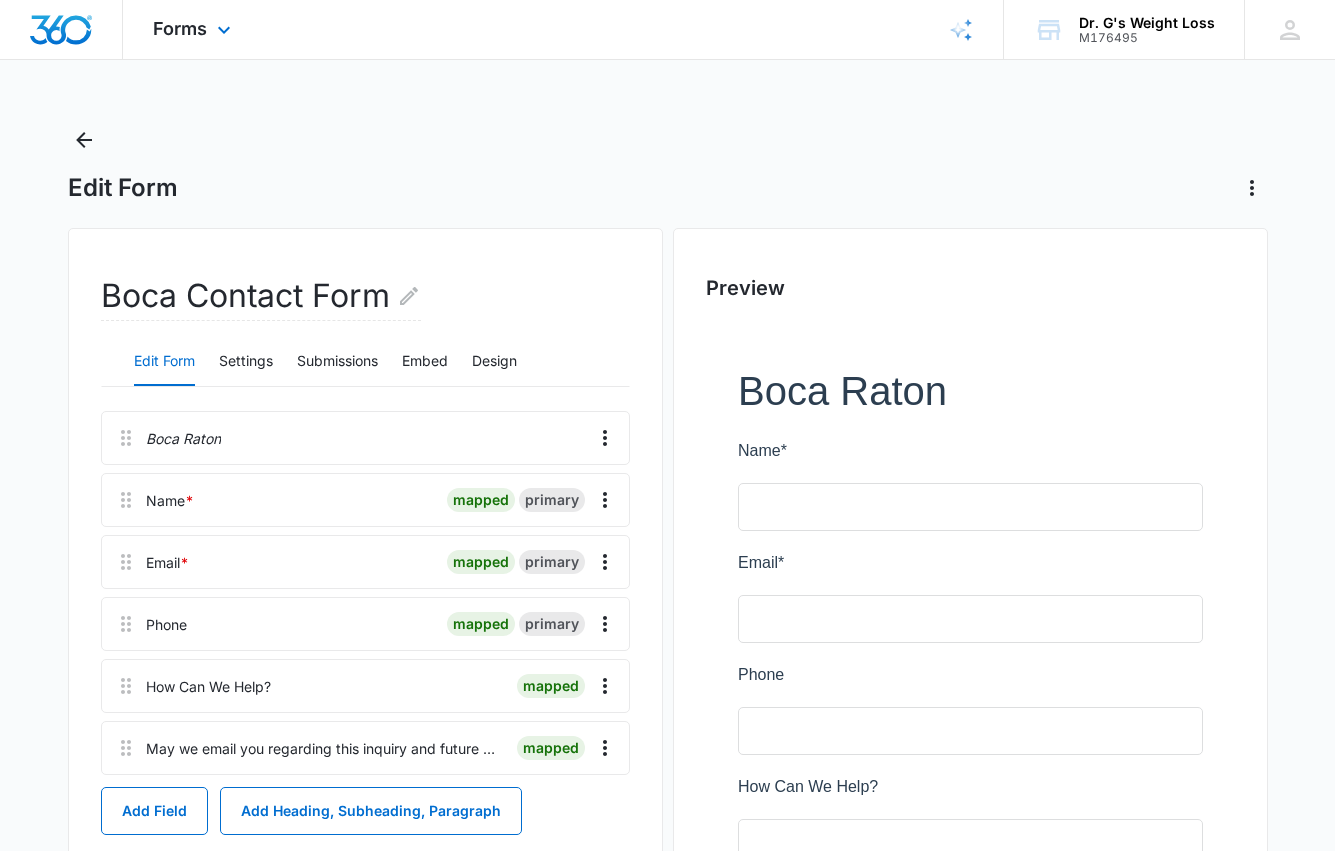 scroll, scrollTop: 0, scrollLeft: 0, axis: both 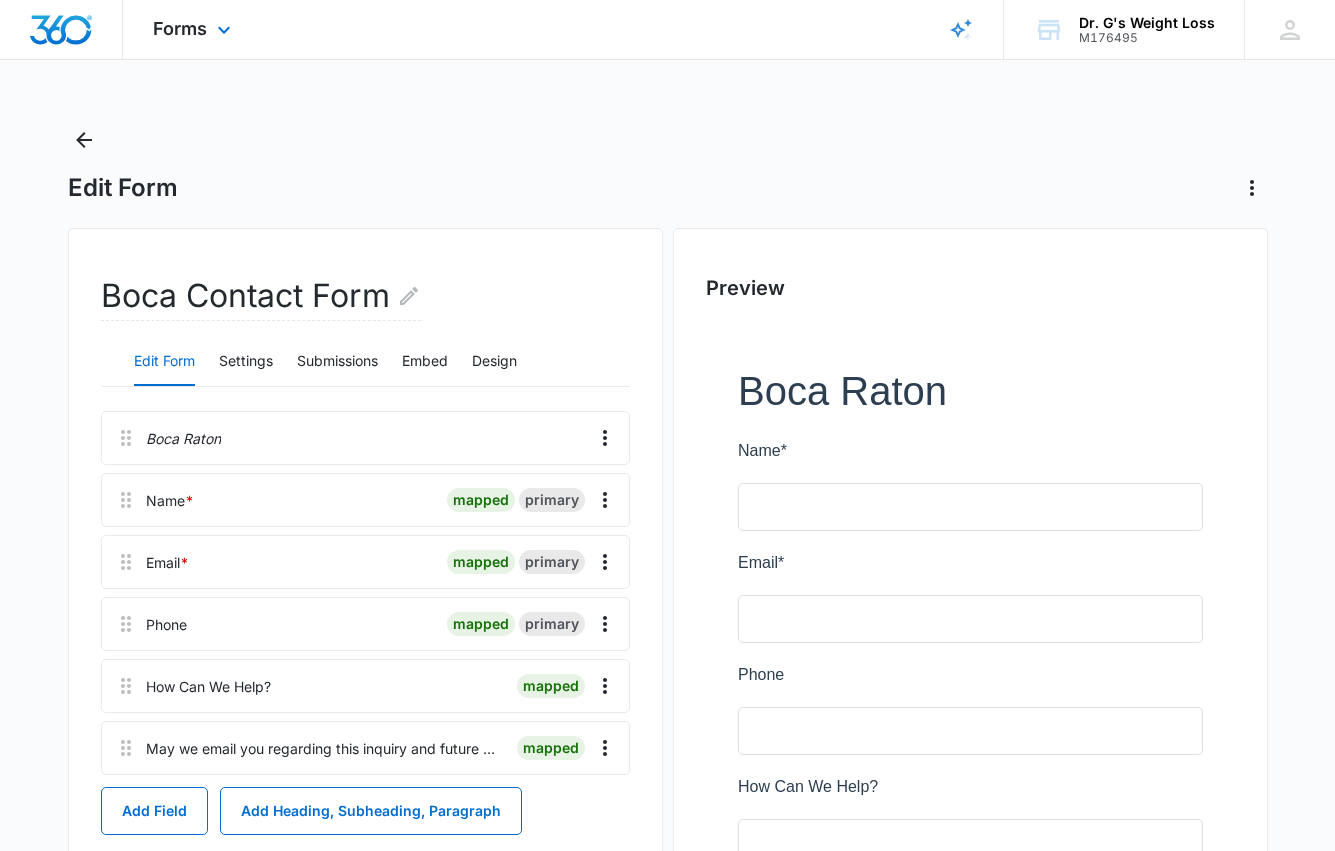 click at bounding box center [61, 30] 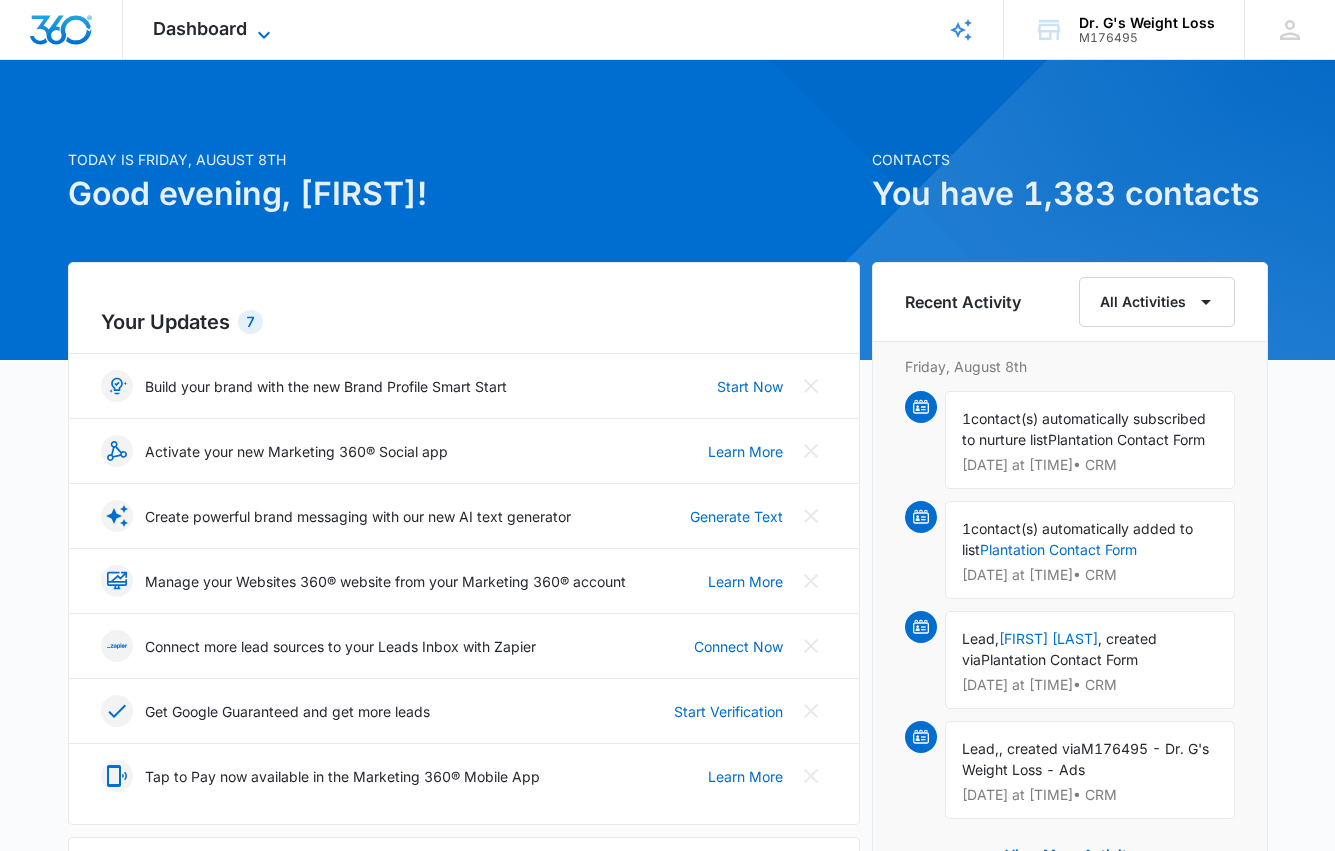 click on "Dashboard" at bounding box center [200, 28] 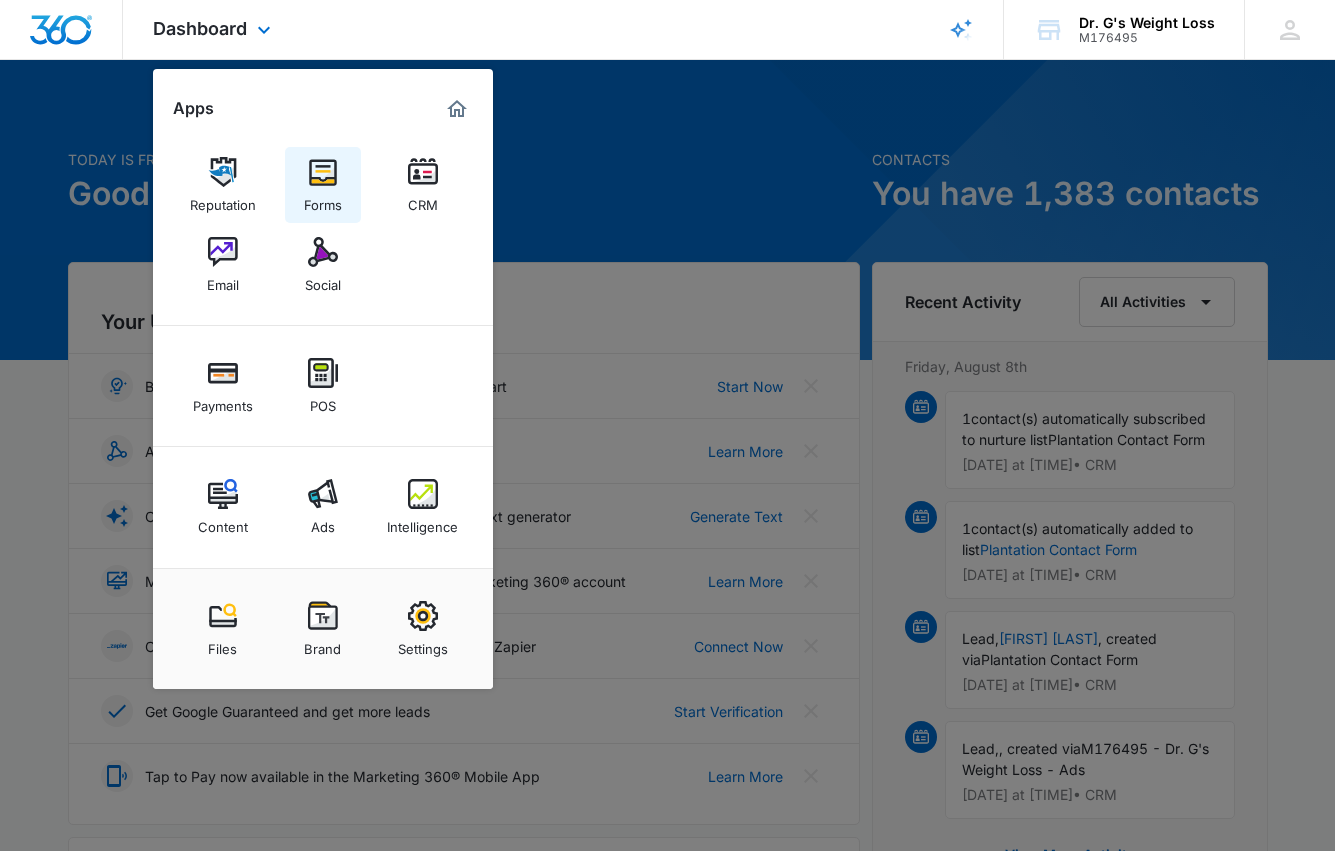 click on "Forms" at bounding box center (323, 185) 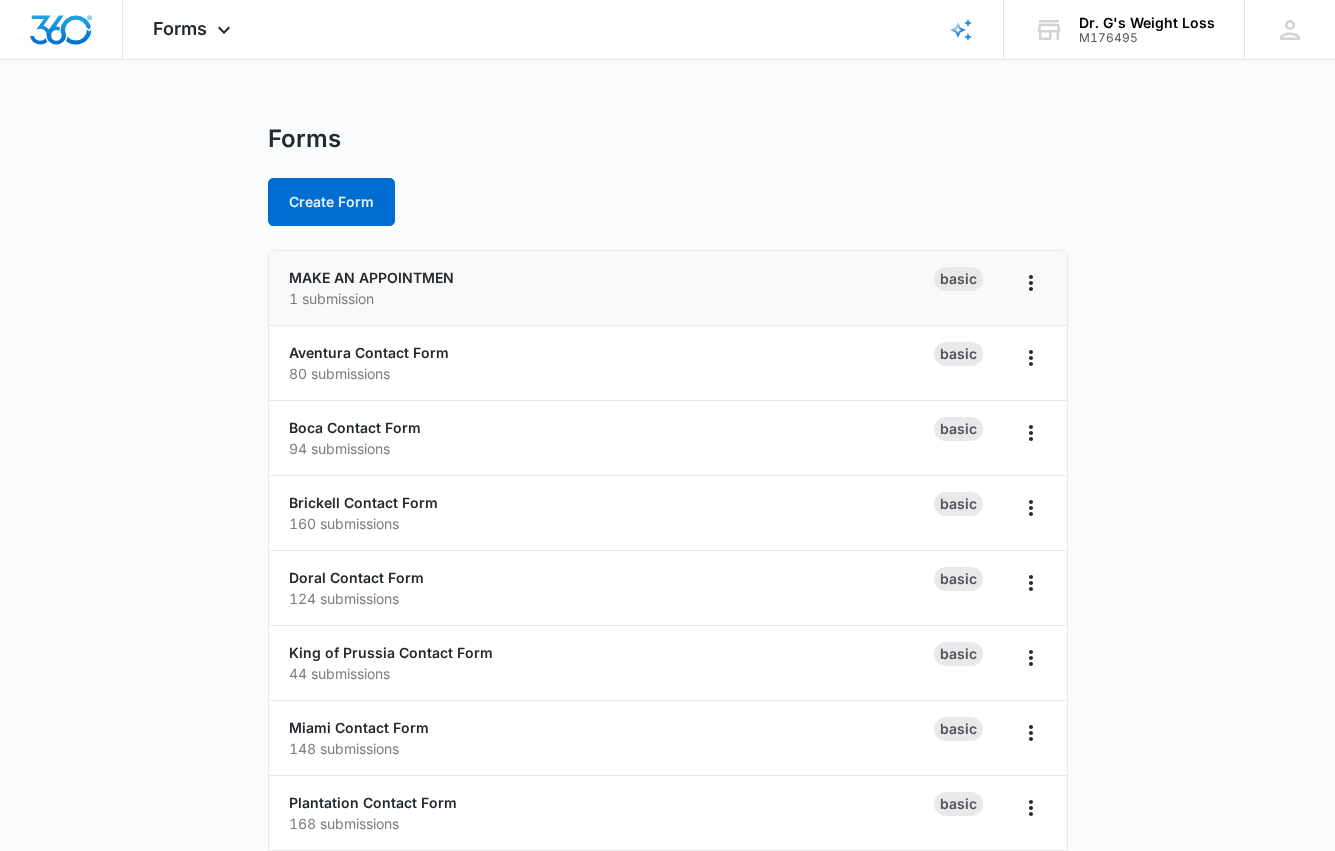 scroll, scrollTop: 91, scrollLeft: 0, axis: vertical 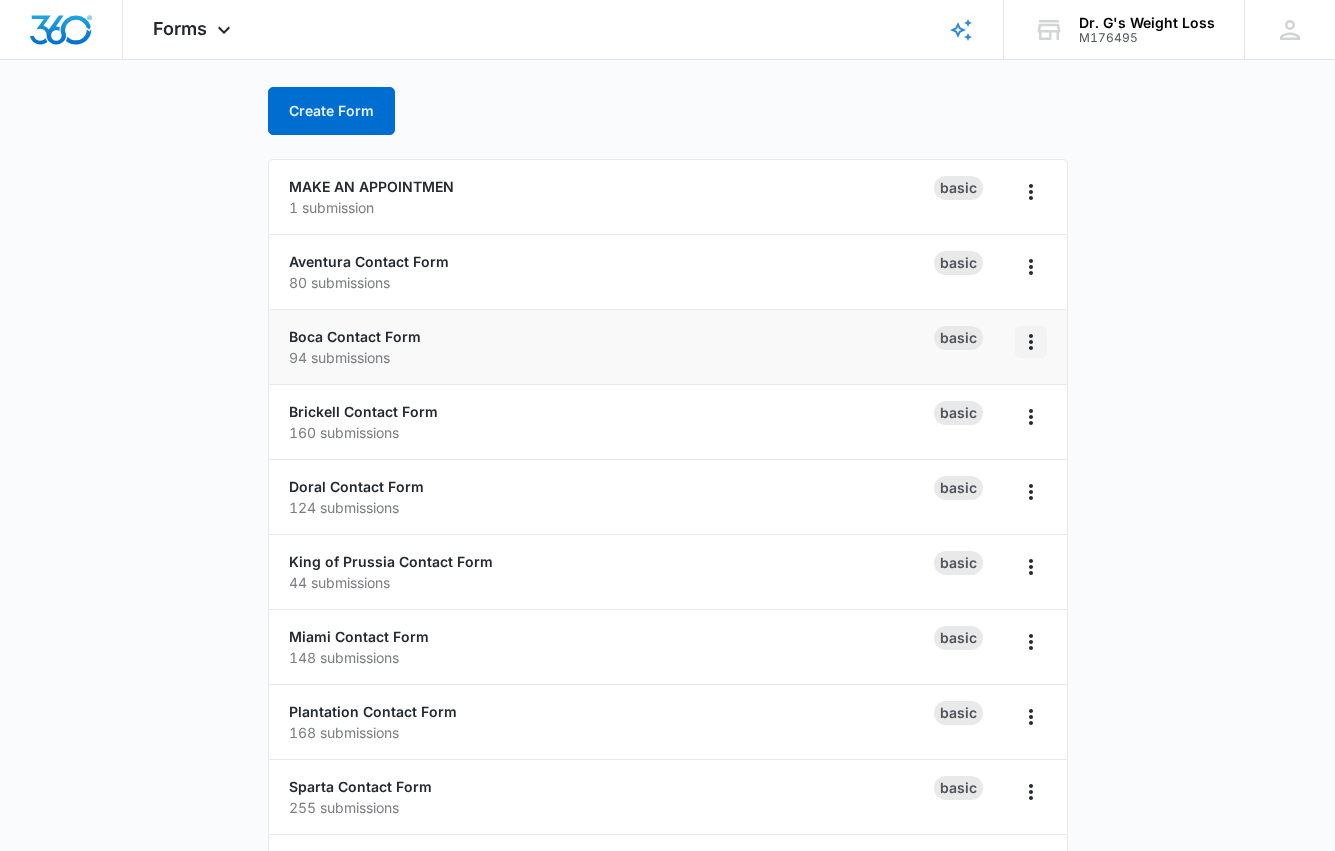 click 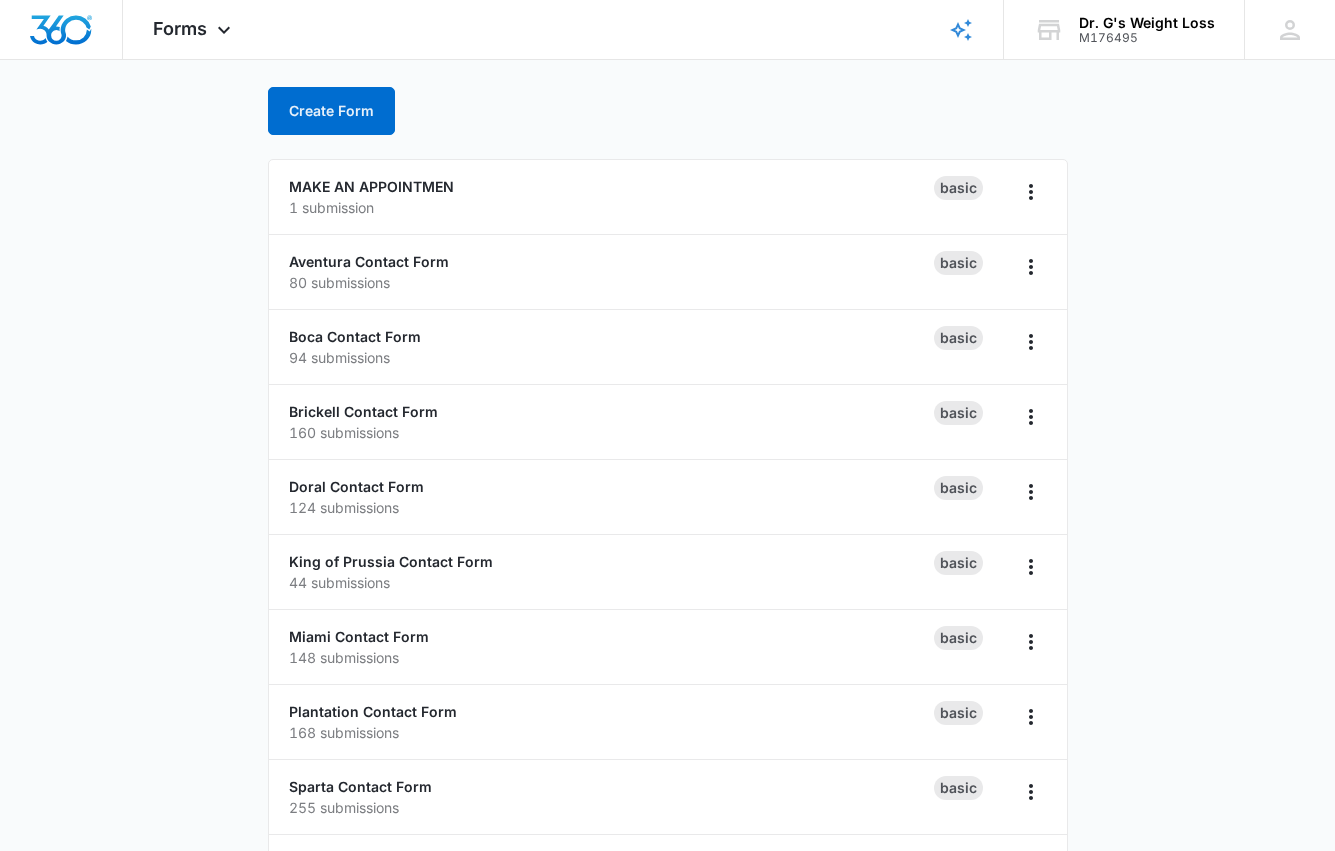 click on "Forms Create Form MAKE AN APPOINTMEN 1 submission Basic Aventura Contact Form 80 submissions Basic Boca Contact Form 94 submissions Basic Brickell Contact Form 160 submissions Basic Doral Contact Form 124 submissions Basic King of Prussia Contact Form 44 submissions Basic Miami Contact Form 148 submissions Basic Plantation Contact Form 168 submissions Basic Sparta Contact Form 255 submissions Basic Weston Contact Form 40 submissions Basic zzzContact Form 0 submissions Basic zzzFeedback Form 0 submissions Basic zzzGet a Quote Form 0 submissions Basic zzzSubscriber Form 0 submissions Basic" at bounding box center [667, 633] 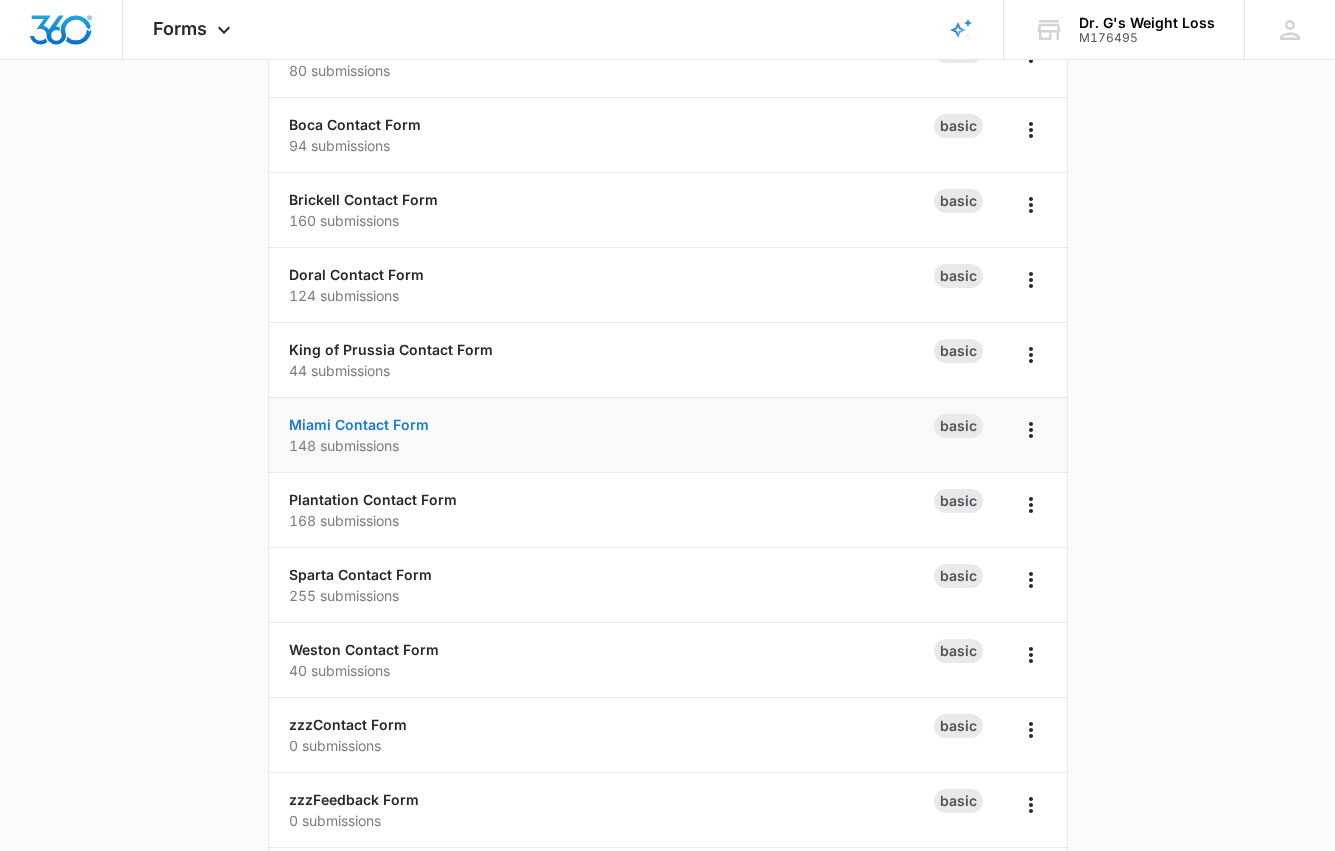 scroll, scrollTop: 290, scrollLeft: 0, axis: vertical 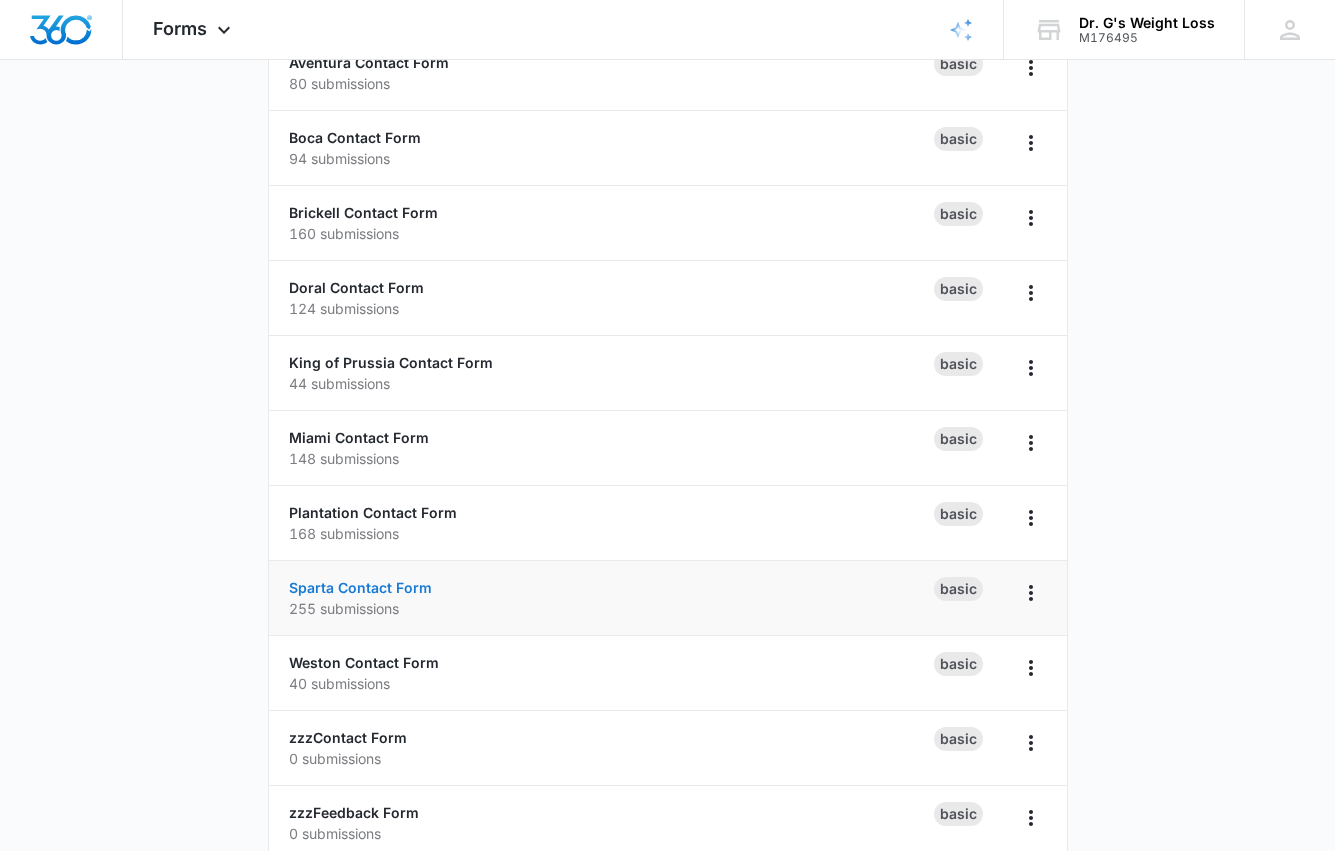 click on "Sparta Contact Form" at bounding box center (360, 587) 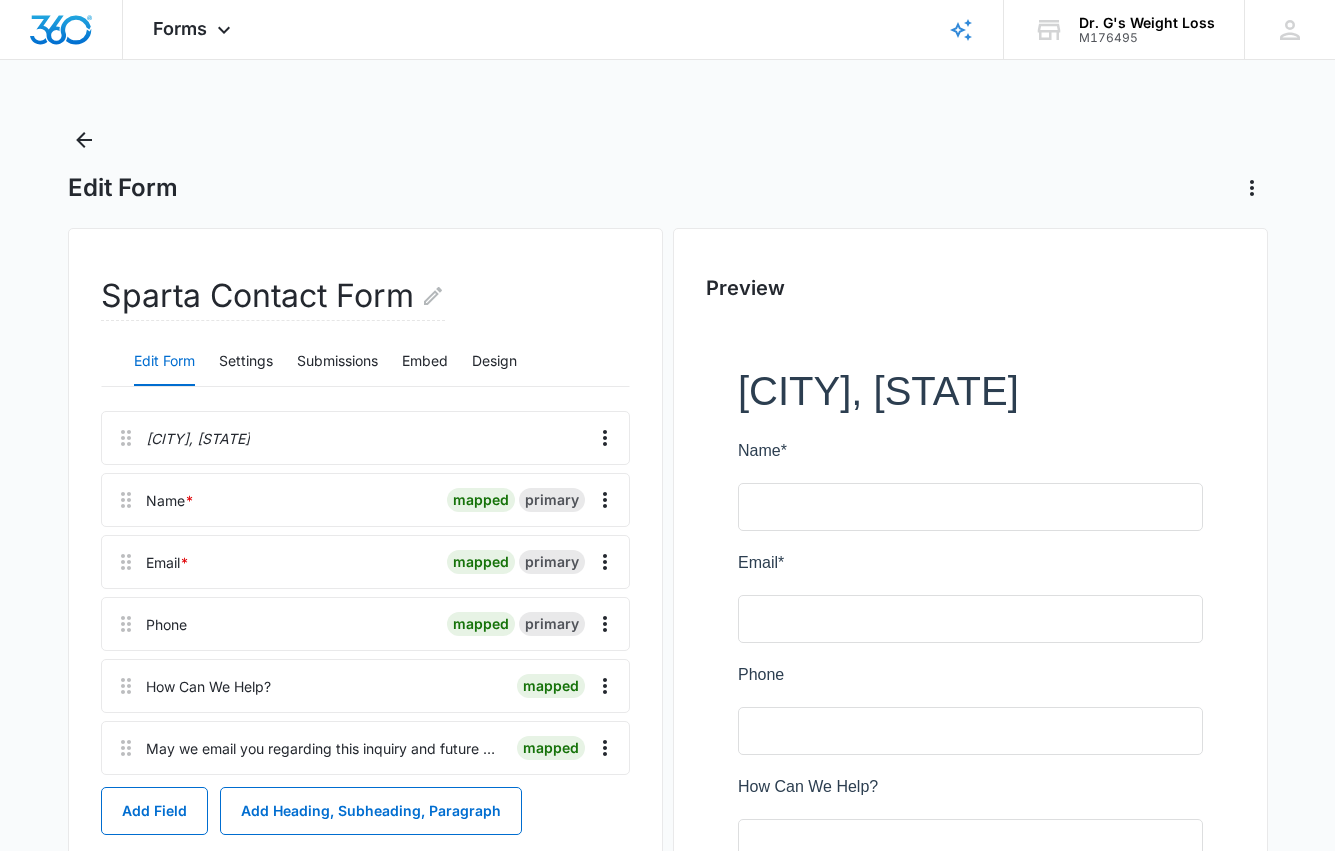 scroll, scrollTop: 0, scrollLeft: 0, axis: both 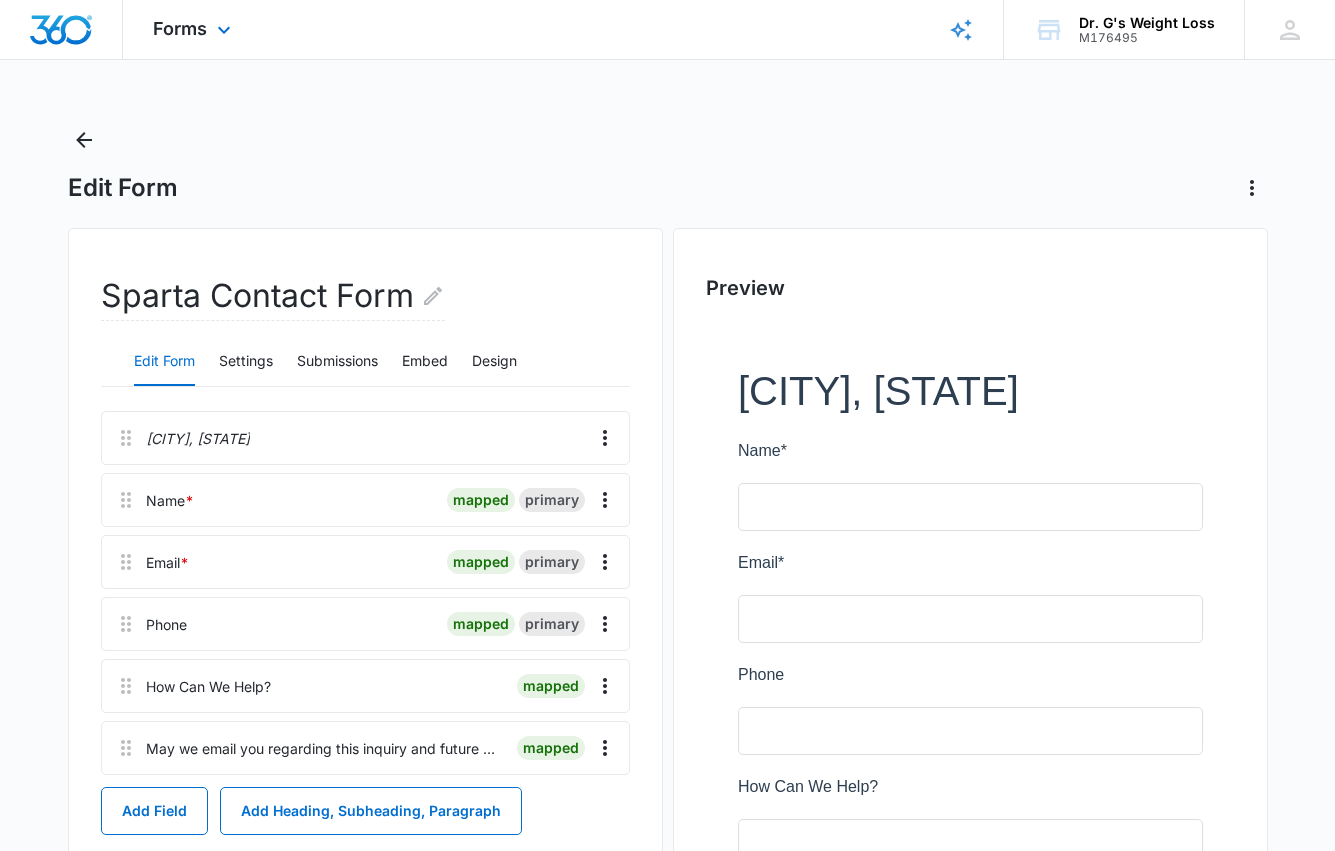 click at bounding box center (61, 30) 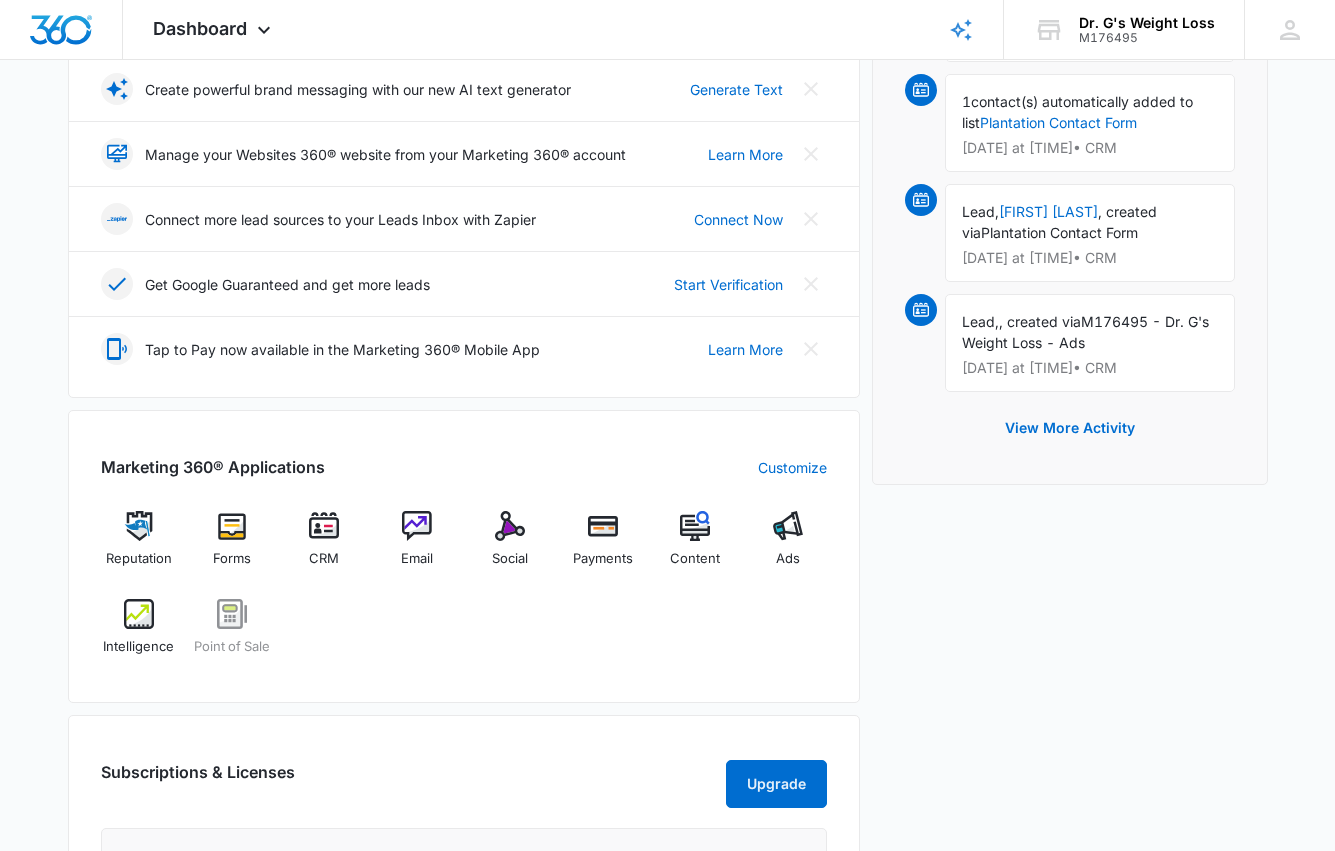 scroll, scrollTop: 460, scrollLeft: 0, axis: vertical 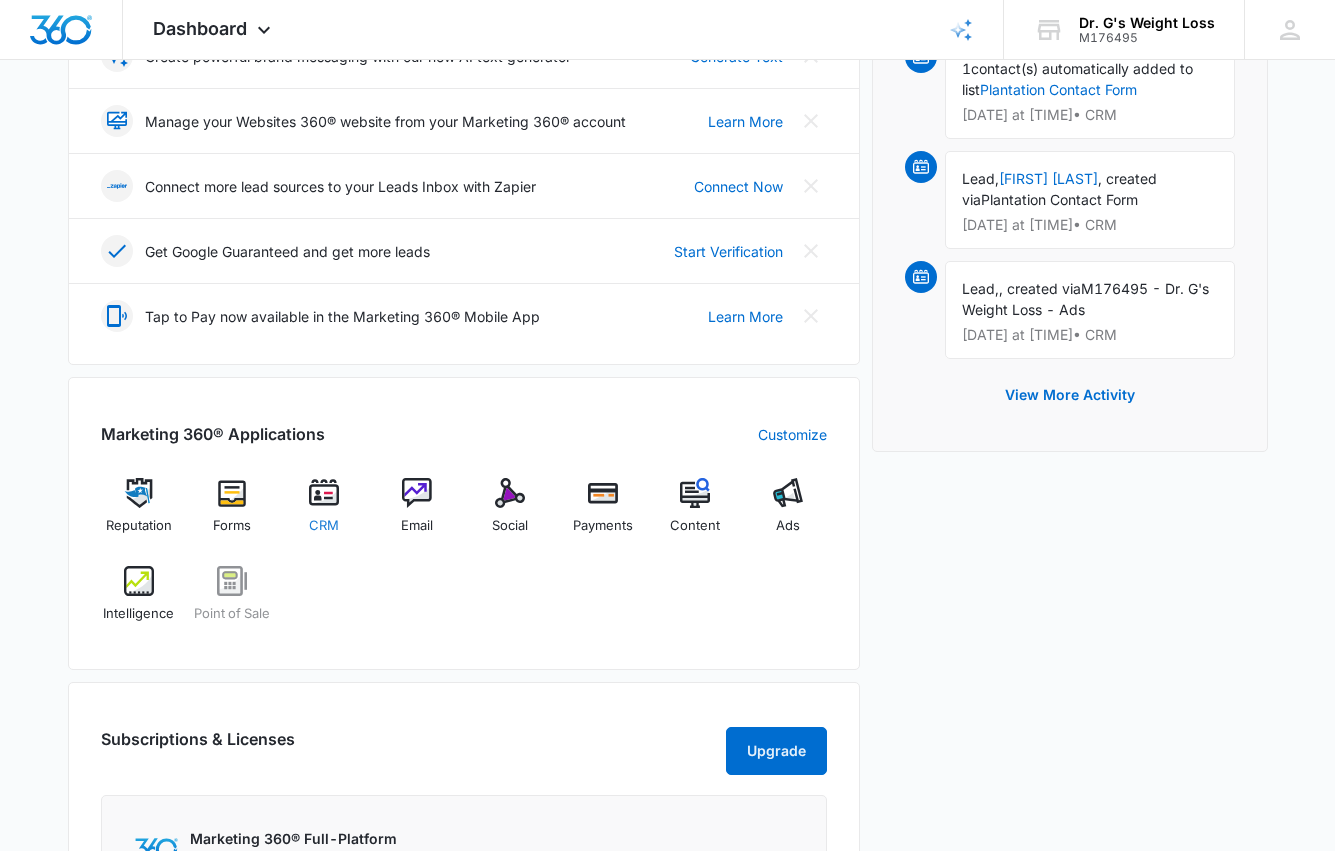click at bounding box center (324, 493) 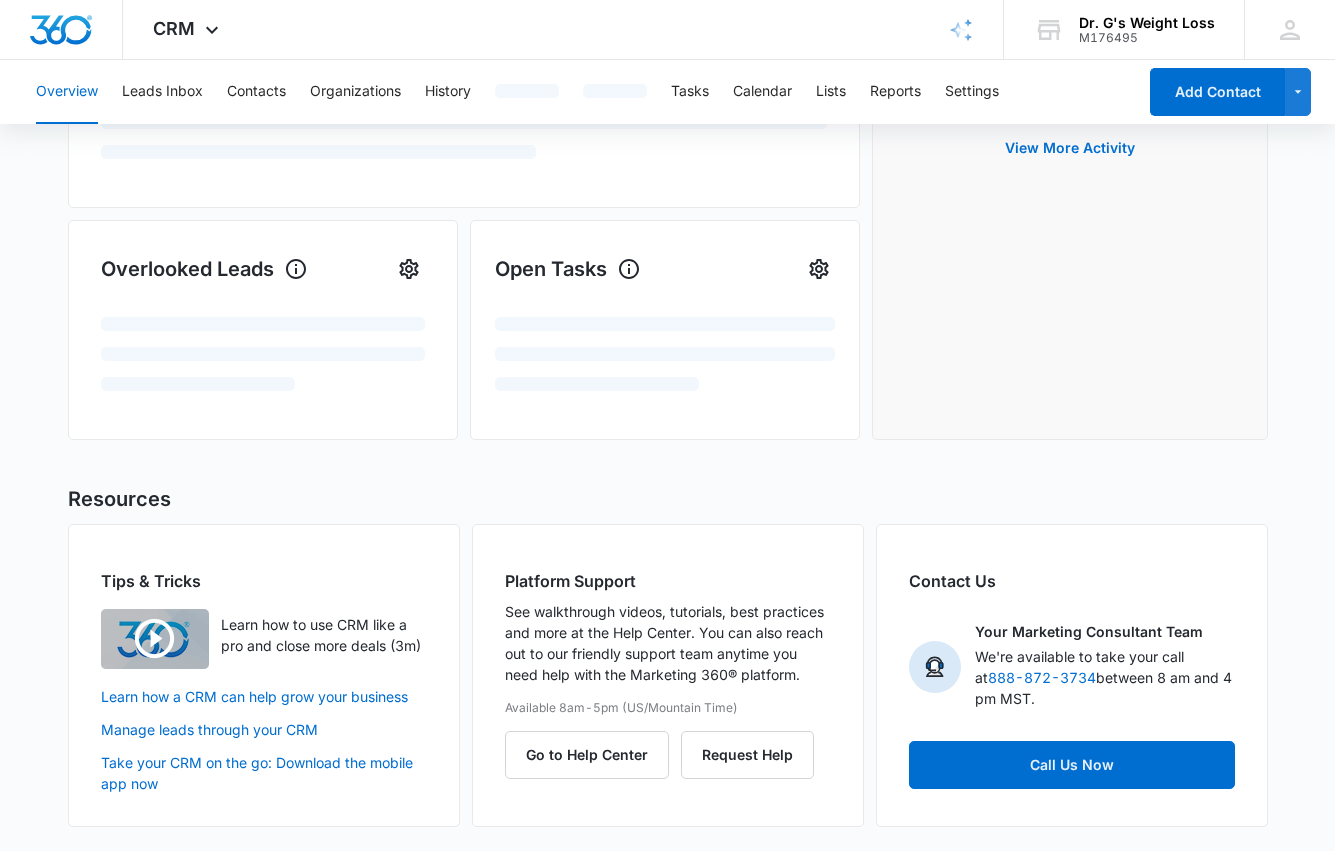 scroll, scrollTop: 0, scrollLeft: 0, axis: both 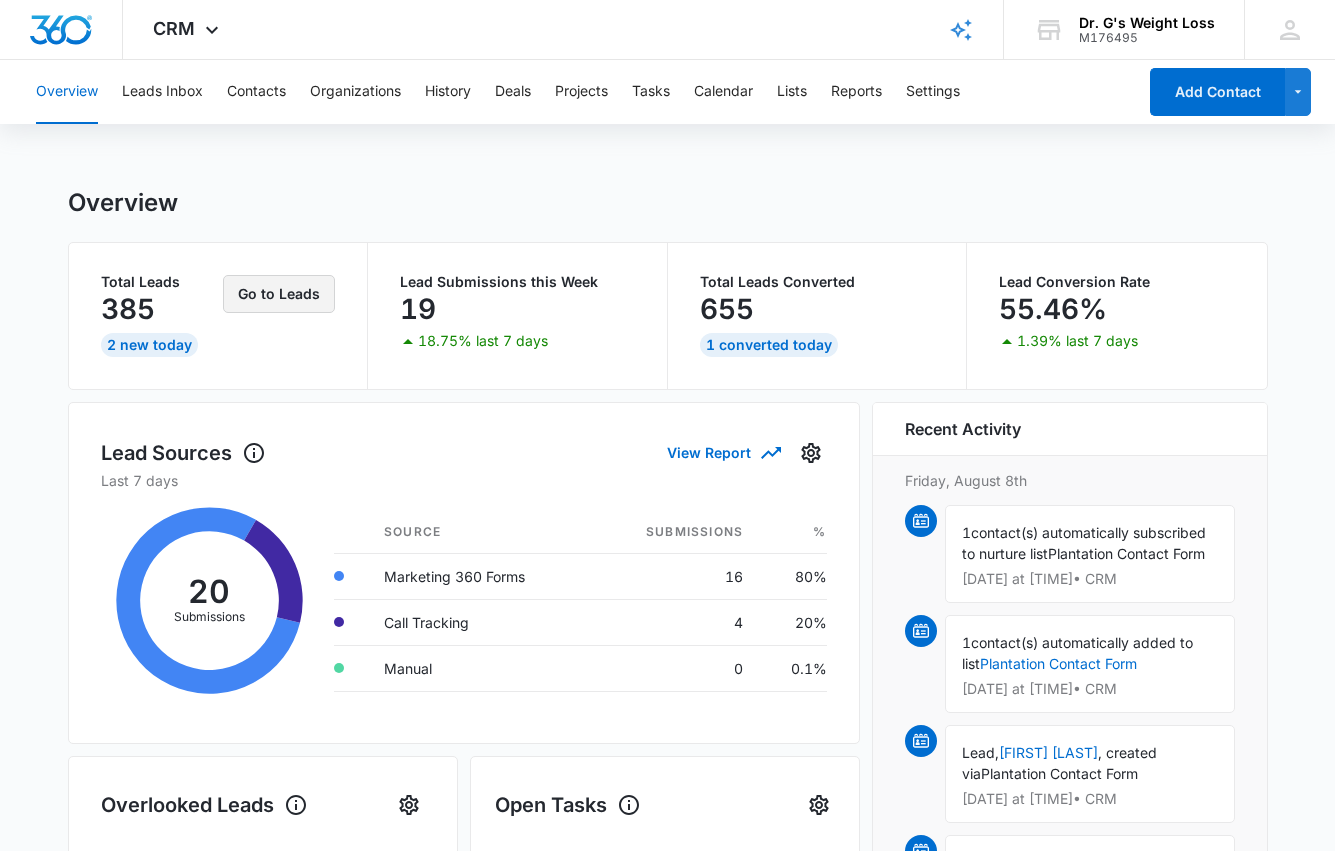 click on "Go to Leads" at bounding box center [279, 294] 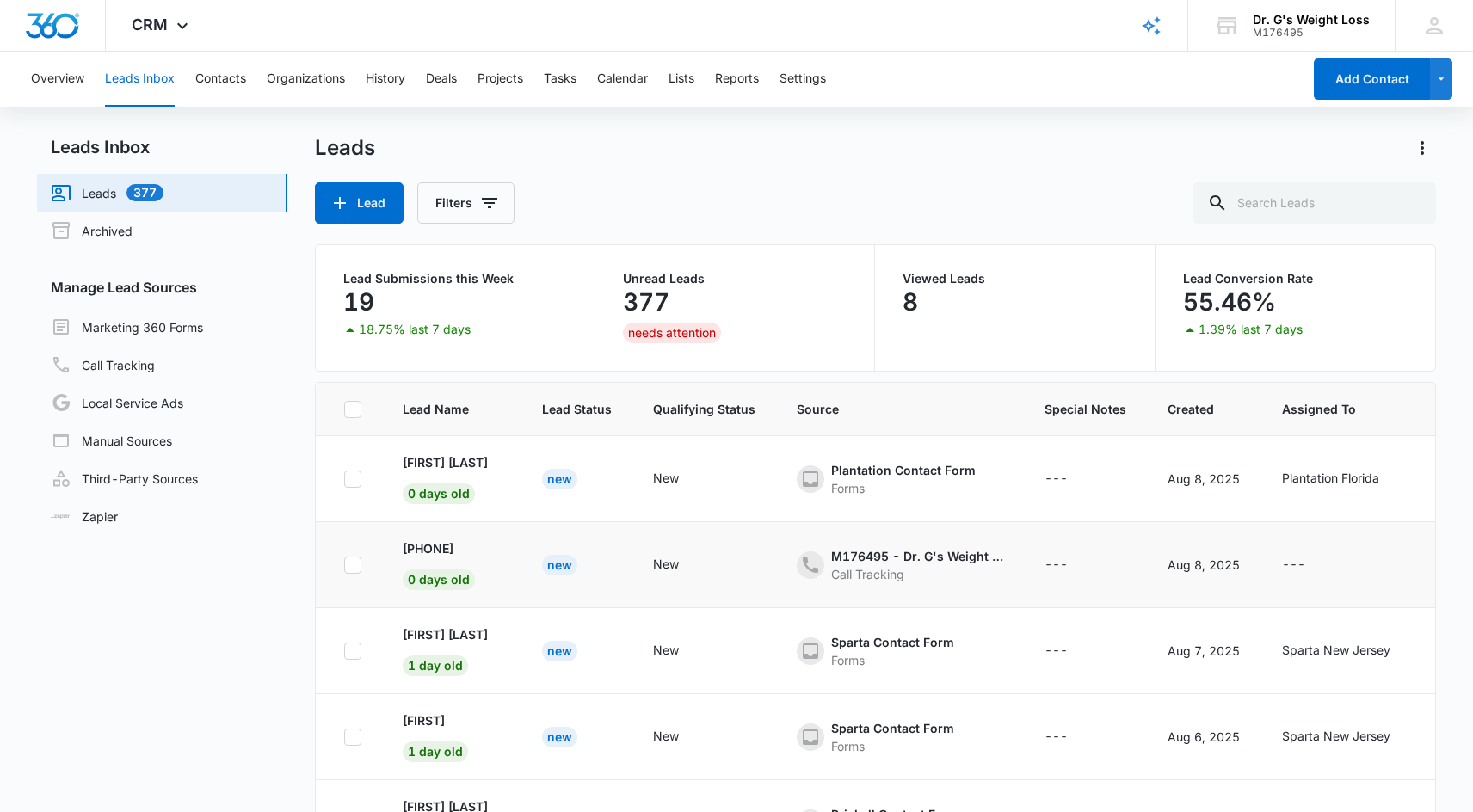 scroll, scrollTop: 0, scrollLeft: 0, axis: both 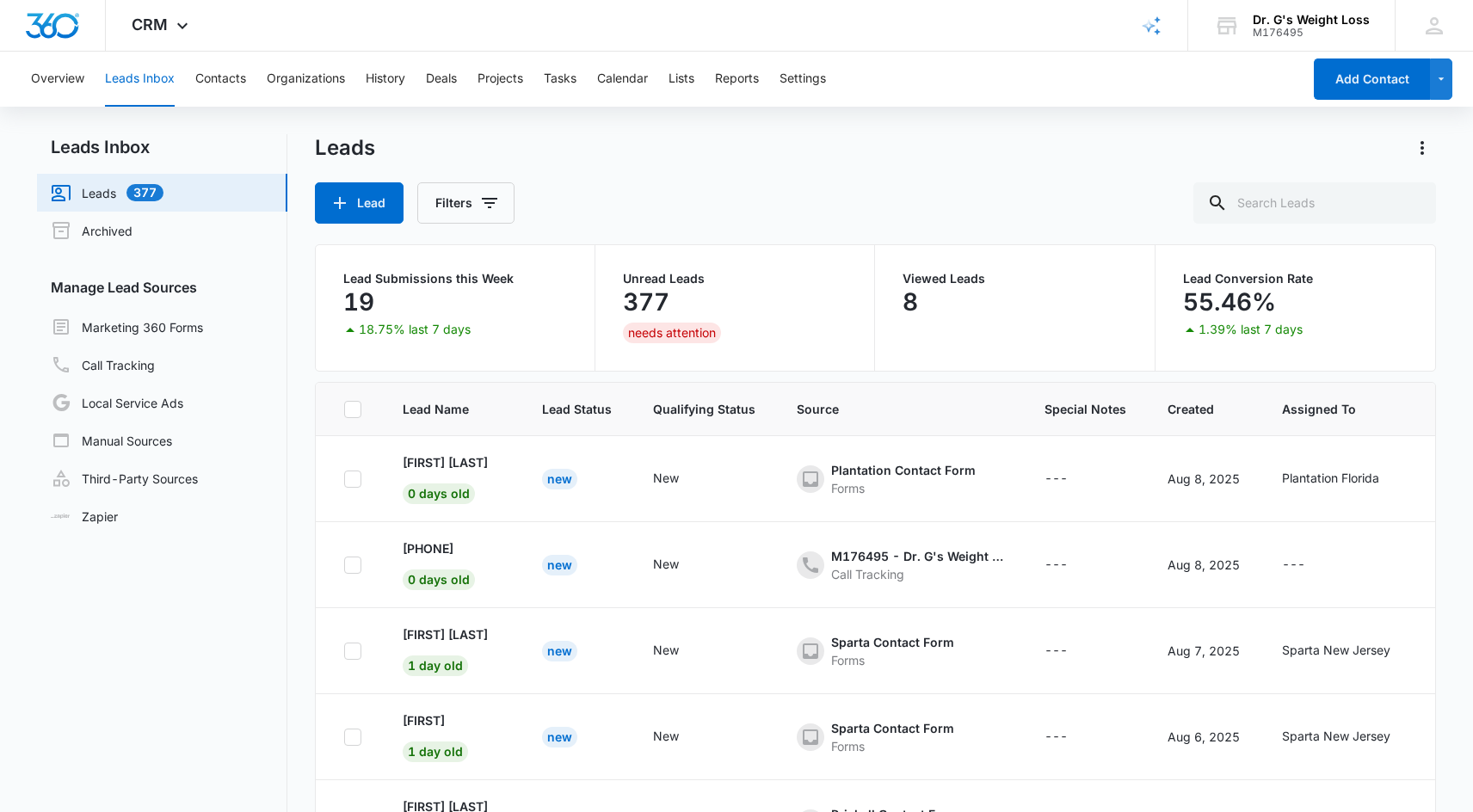 click on "Leads 377" at bounding box center [107, 193] 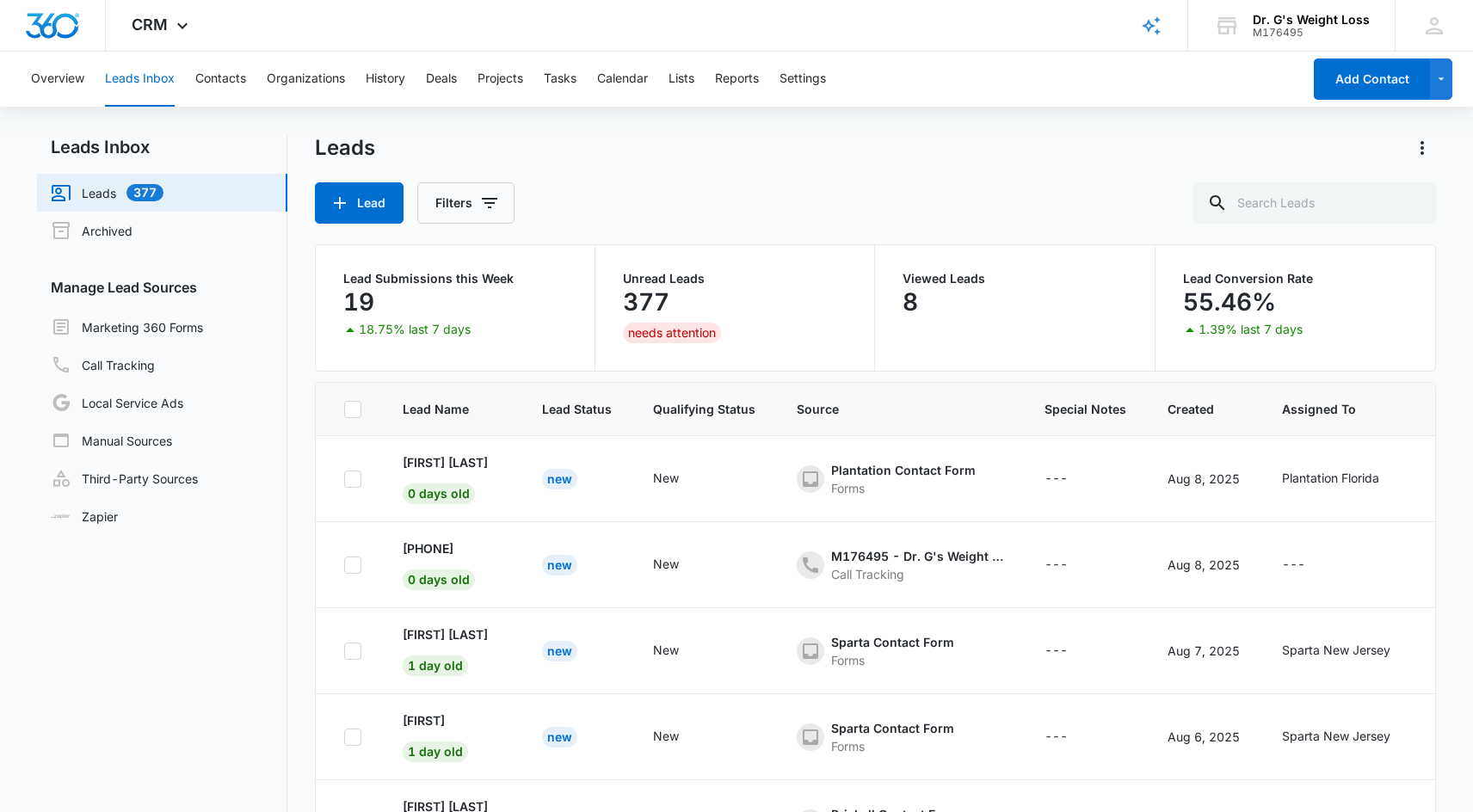 click on "Leads Lead Filters Lead Submissions this Week 19 18.75% last 7 days Unread Leads 377 needs attention Viewed Leads 8 Lead Conversion Rate 55.46% 1.39% last 7 days Lead Name Lead Status Qualifying Status Source Special Notes Created Assigned To     [FIRST] [LAST] 0 days old New New Plantation Contact Form Forms --- [DATE] Plantation [CITY] [PHONE] 0 days old New New M176495 - Dr. G's Weight Loss - Ads Call Tracking --- [DATE] --- [FIRST] [LAST] 1 day old New New Sparta Contact Form Forms --- [DATE] Sparta [CITY] Michele 1 day old New New Sparta Contact Form Forms --- [DATE] Sparta [CITY] [FIRST] [LAST] 2 days old New New Brickell Contact Form Forms --- [DATE] --- [PHONE] 3 days old New New M176495 - Dr. G's Weight Loss - Ads Call Tracking --- [DATE] --- [FIRST] [LAST] 8 days old New New Weston Contact Form Forms --- [DATE] Weston [CITY] [PHONE] 8 days old New New M176495 - Dr. G's Weight Loss - Ads Call Tracking --- [DATE] --- [FIRST] [LAST] 2 New" at bounding box center [875, 531] 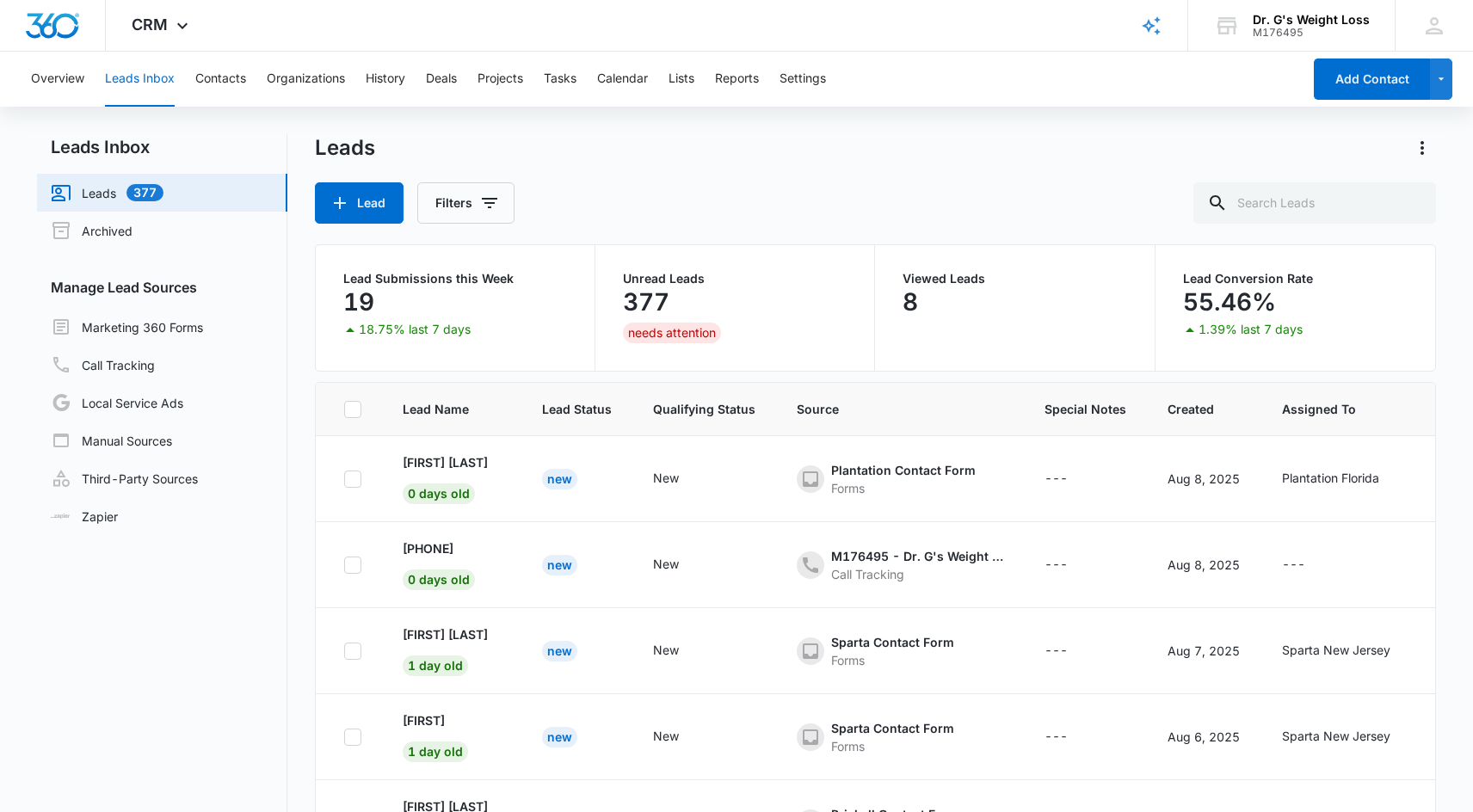 click on "Leads Lead Filters Lead Submissions this Week 19 18.75% last 7 days Unread Leads 377 needs attention Viewed Leads 8 Lead Conversion Rate 55.46% 1.39% last 7 days Lead Name Lead Status Qualifying Status Source Special Notes Created Assigned To     [FIRST] [LAST] 0 days old New New Plantation Contact Form Forms --- [DATE] Plantation [CITY] [PHONE] 0 days old New New M176495 - Dr. G's Weight Loss - Ads Call Tracking --- [DATE] --- [FIRST] [LAST] 1 day old New New Sparta Contact Form Forms --- [DATE] Sparta [CITY] Michele 1 day old New New Sparta Contact Form Forms --- [DATE] Sparta [CITY] [FIRST] [LAST] 2 days old New New Brickell Contact Form Forms --- [DATE] --- [PHONE] 3 days old New New M176495 - Dr. G's Weight Loss - Ads Call Tracking --- [DATE] --- [FIRST] [LAST] 8 days old New New Weston Contact Form Forms --- [DATE] Weston [CITY] [PHONE] 8 days old New New M176495 - Dr. G's Weight Loss - Ads Call Tracking --- [DATE] --- [FIRST] [LAST] 2 New" at bounding box center [875, 531] 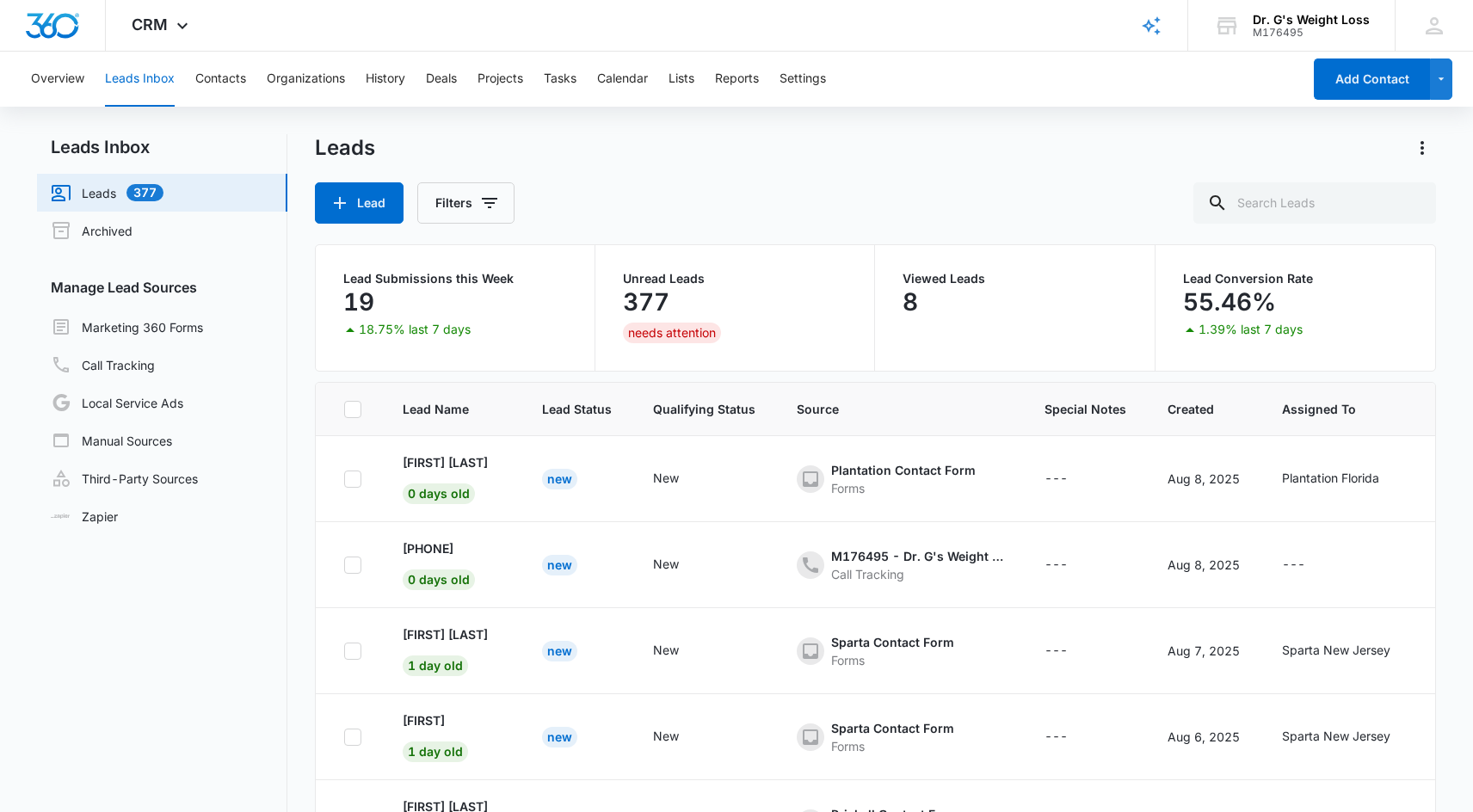click on "Lead Filters" at bounding box center [875, 203] 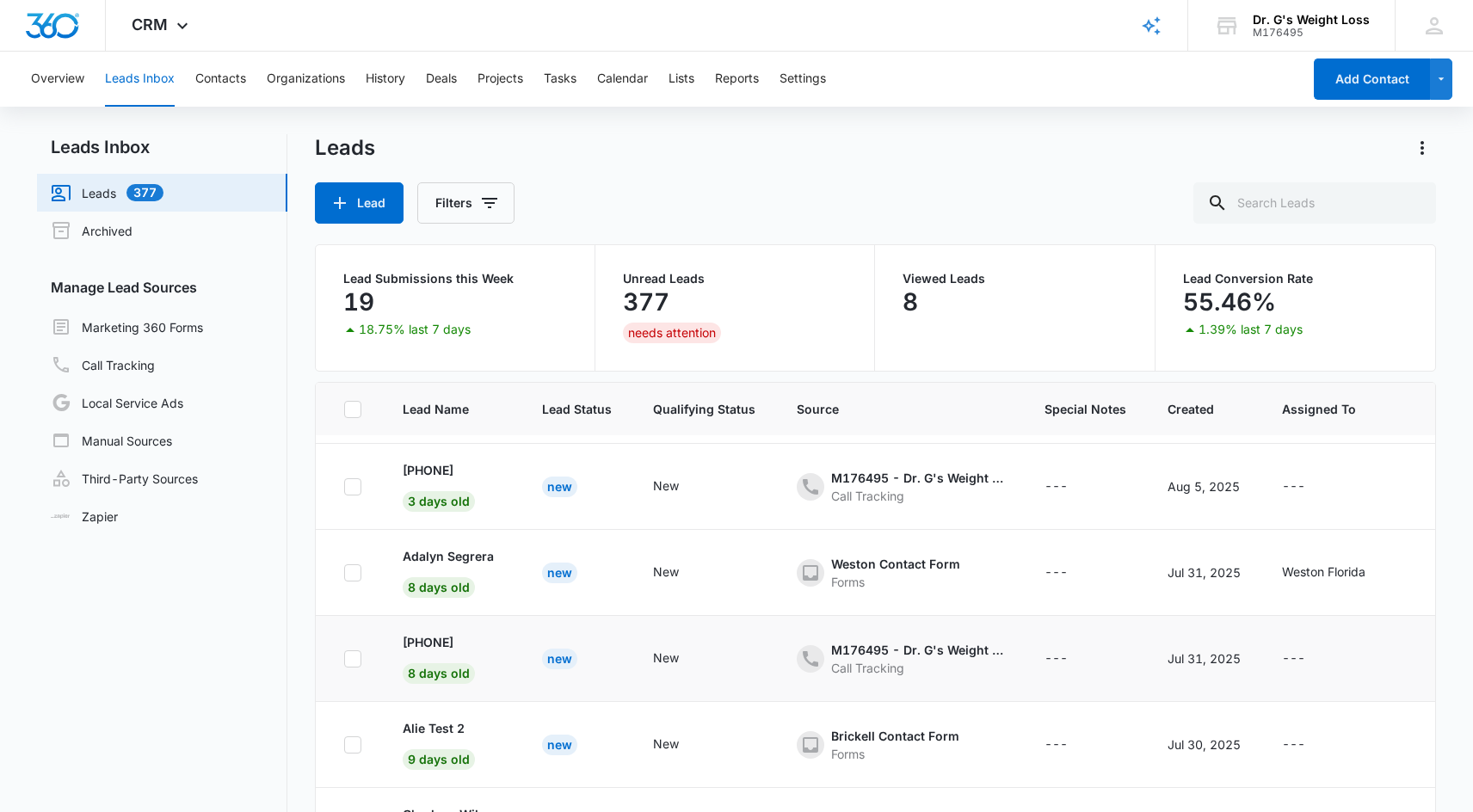scroll, scrollTop: 422, scrollLeft: 0, axis: vertical 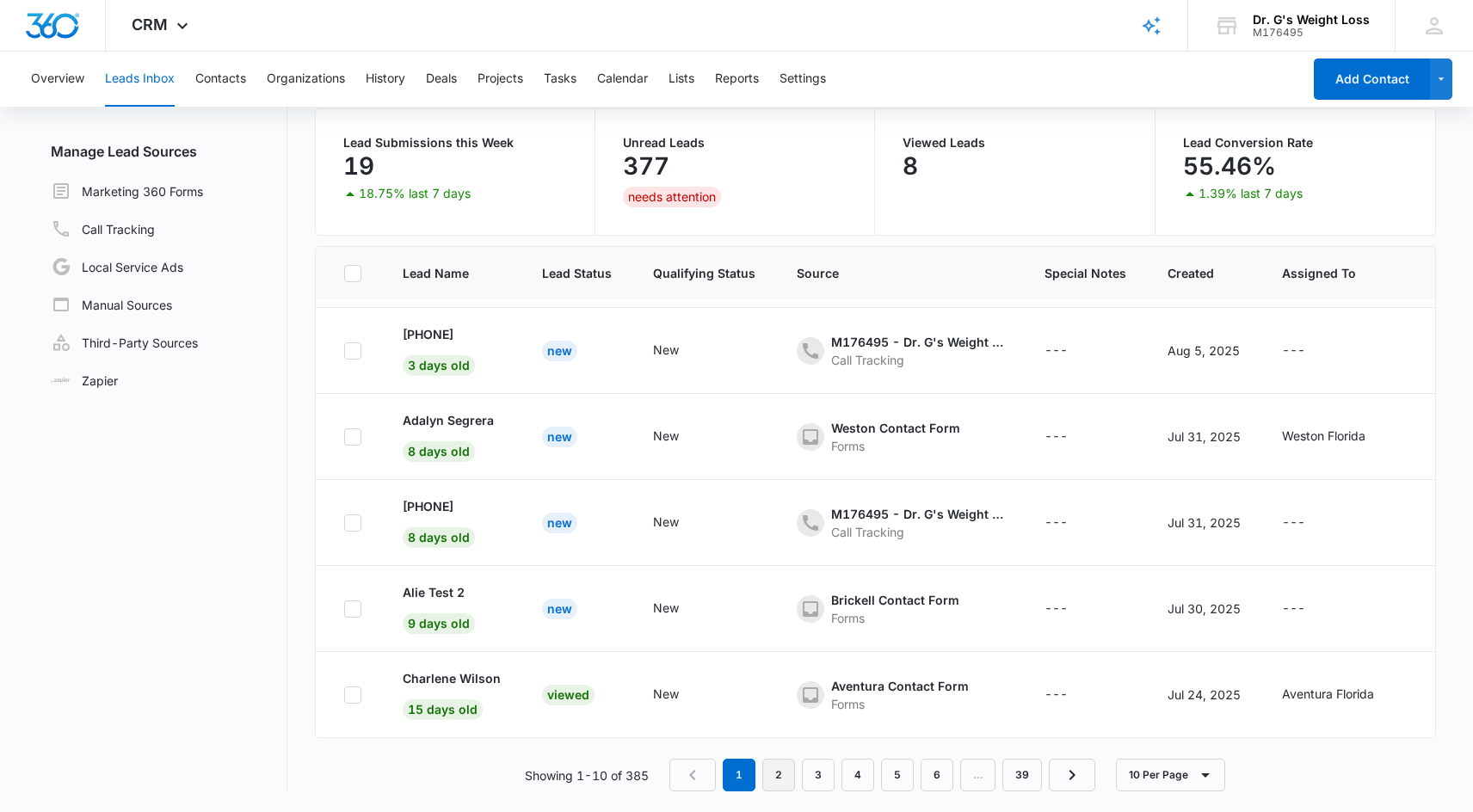click on "2" at bounding box center [779, 775] 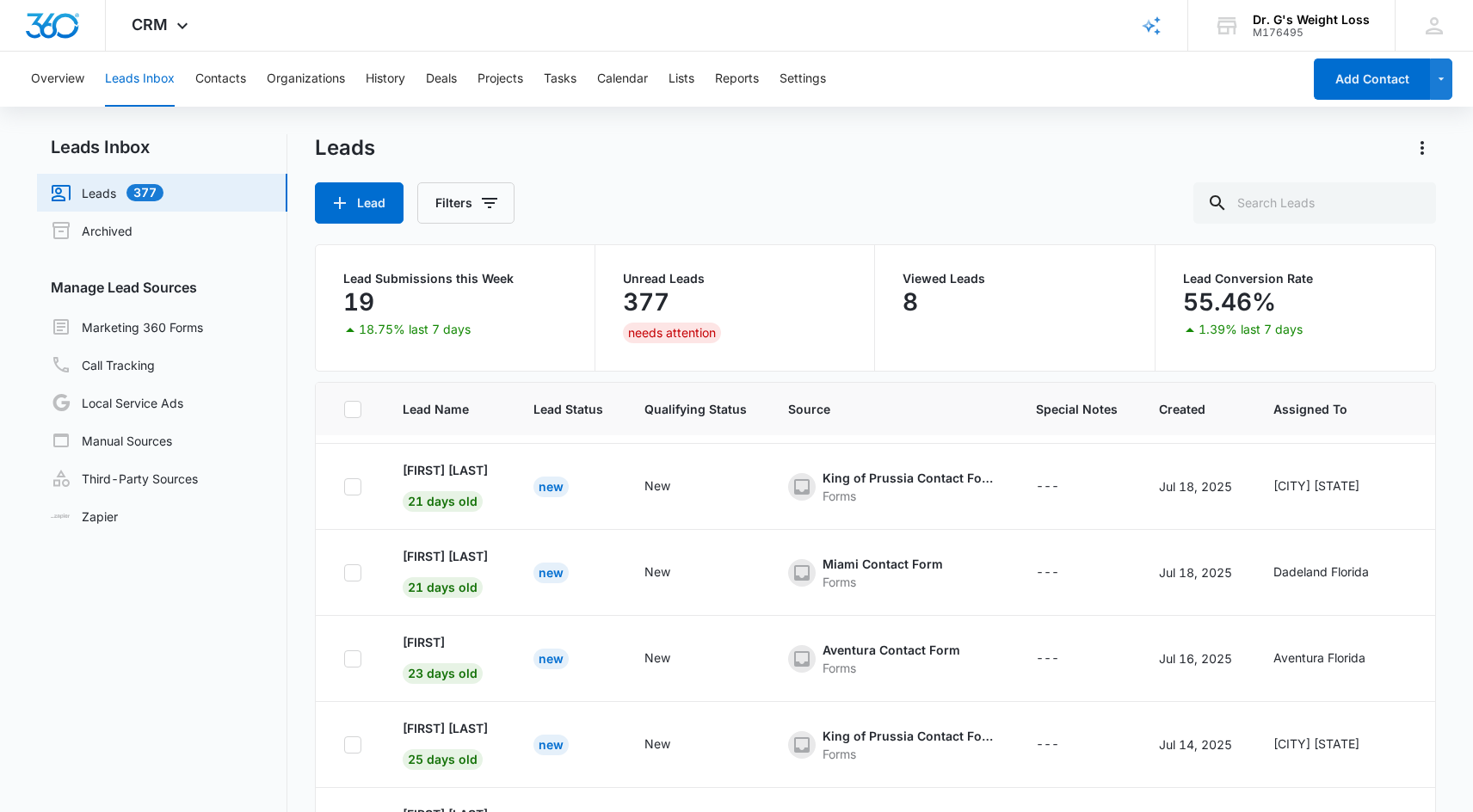 scroll, scrollTop: 422, scrollLeft: 0, axis: vertical 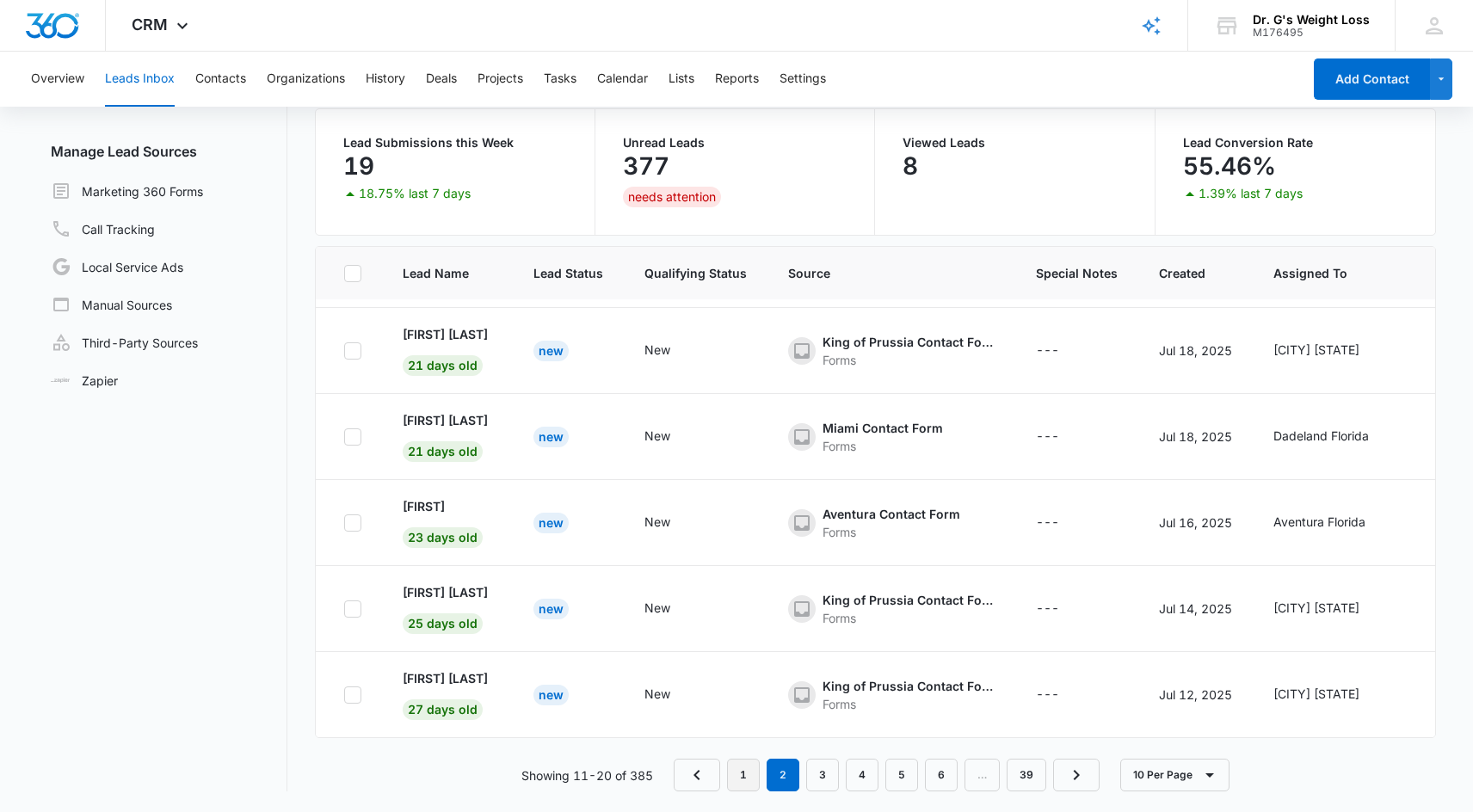 click on "1" at bounding box center [743, 775] 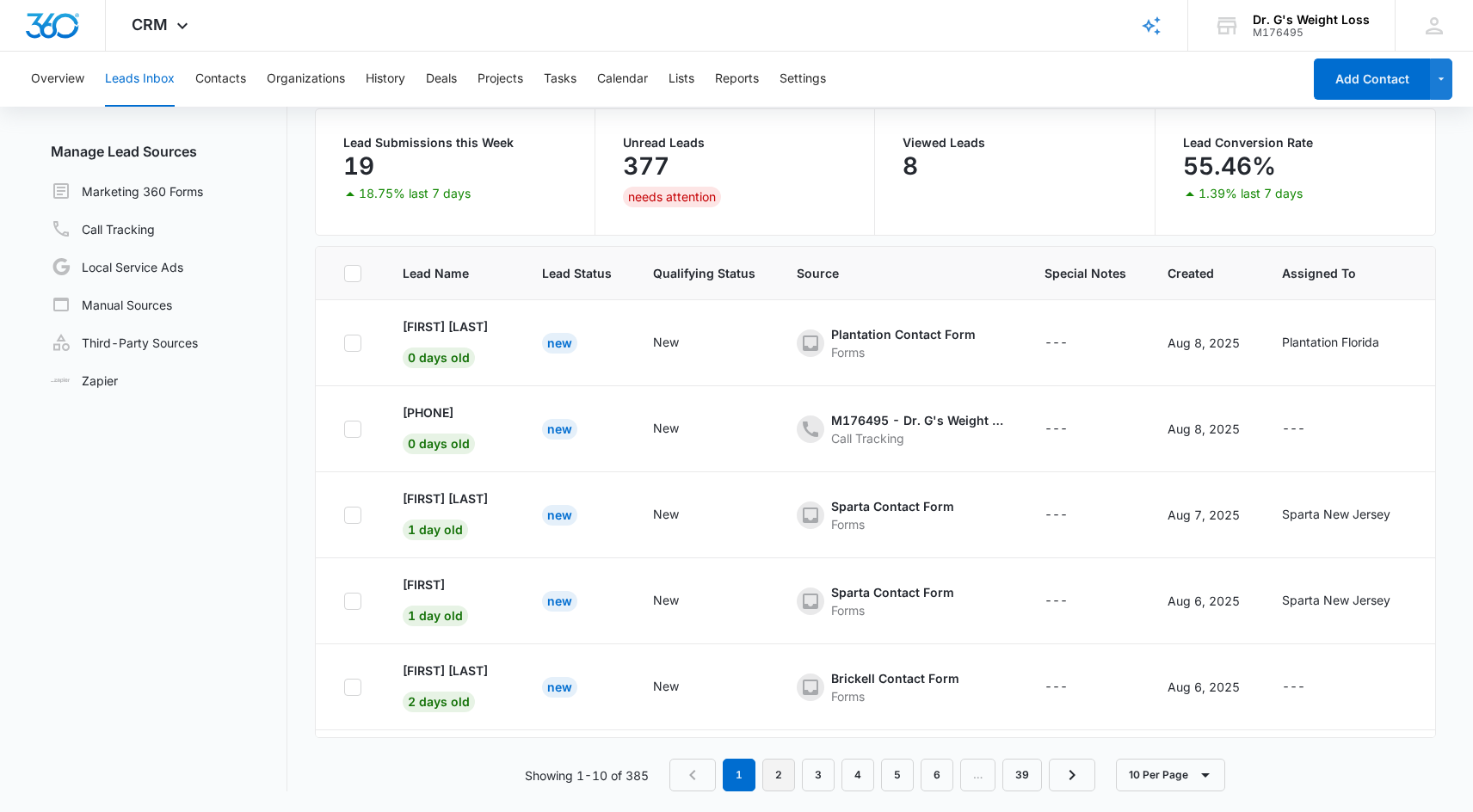 click on "2" at bounding box center (779, 775) 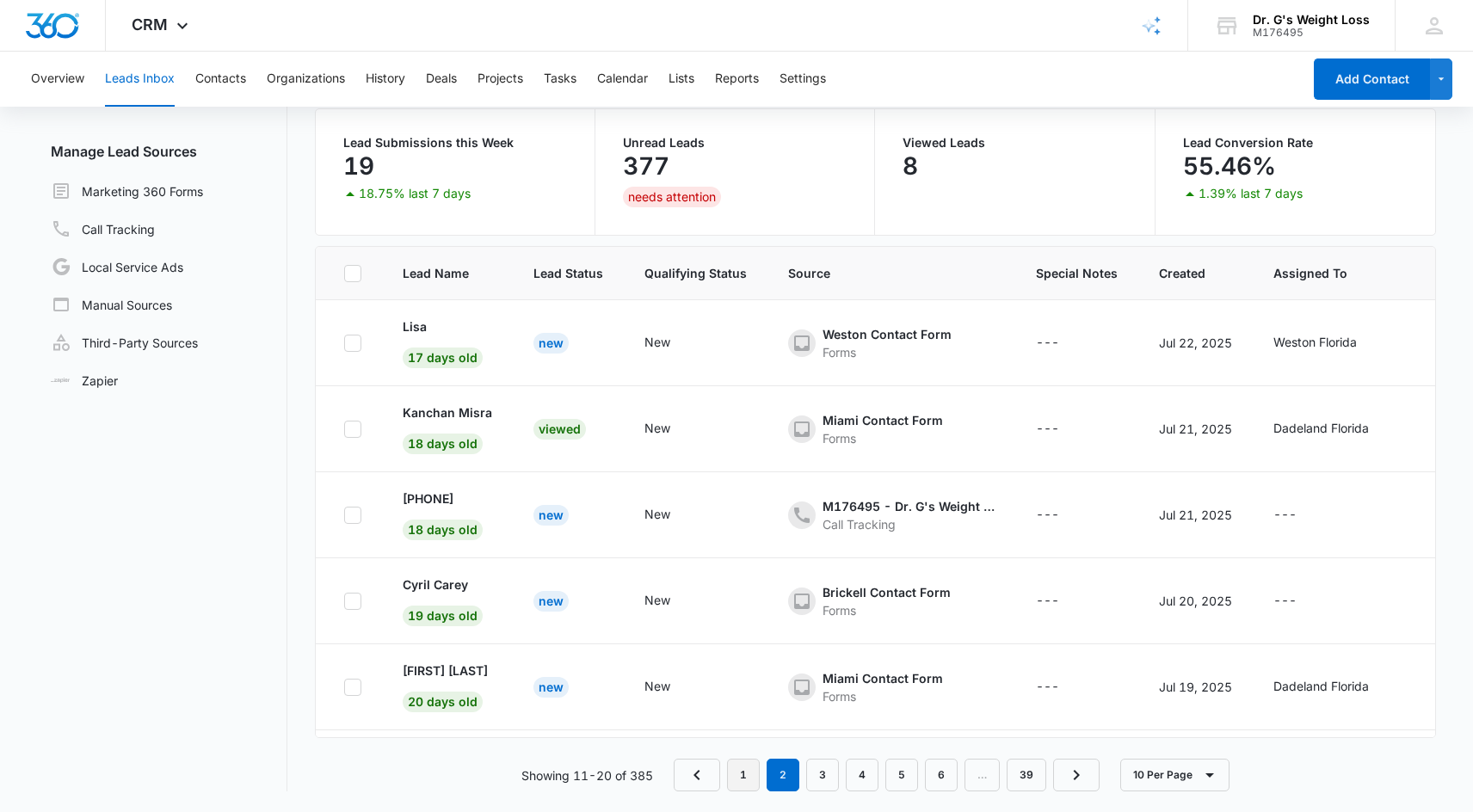 click on "1" at bounding box center [743, 775] 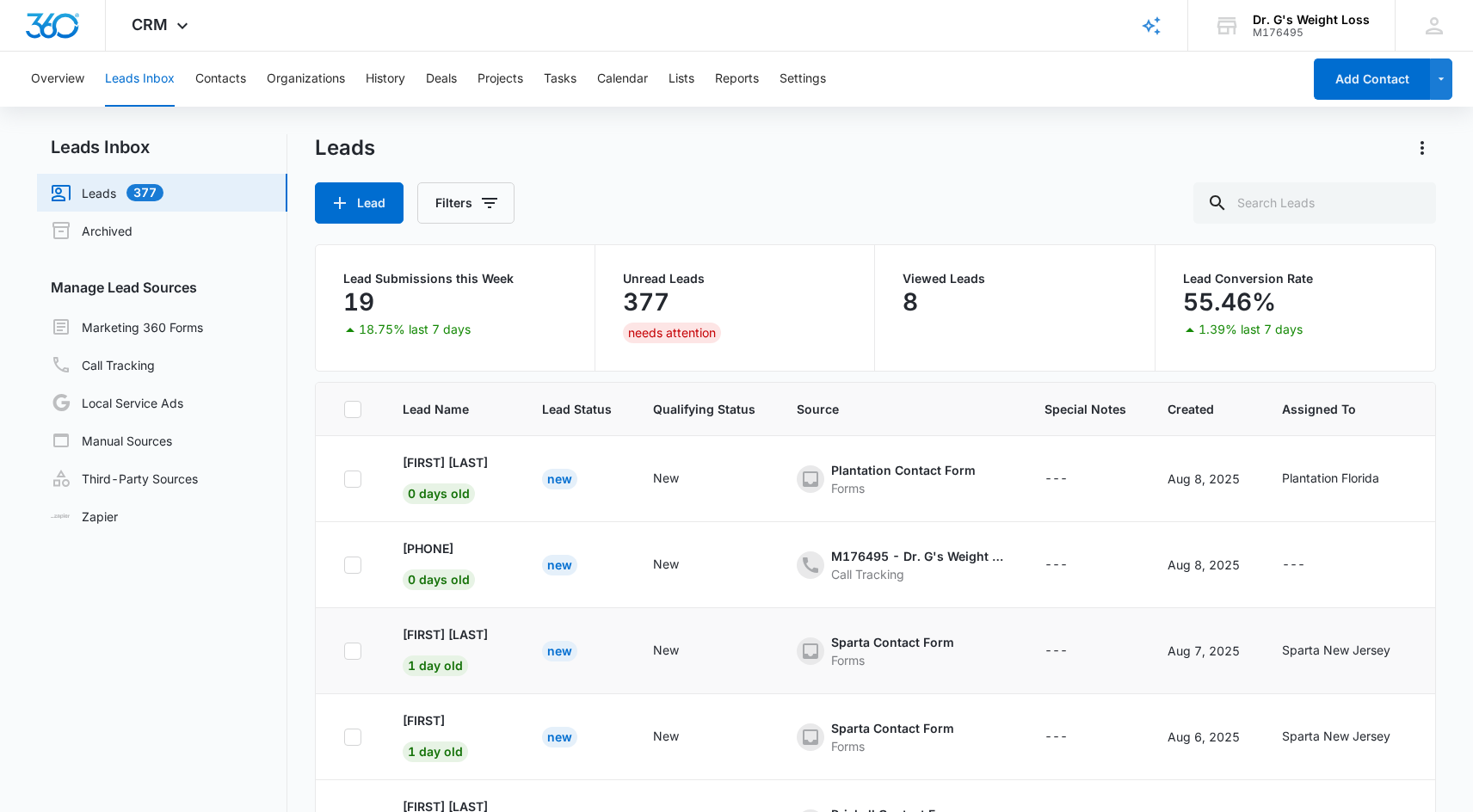 scroll, scrollTop: -1, scrollLeft: 0, axis: vertical 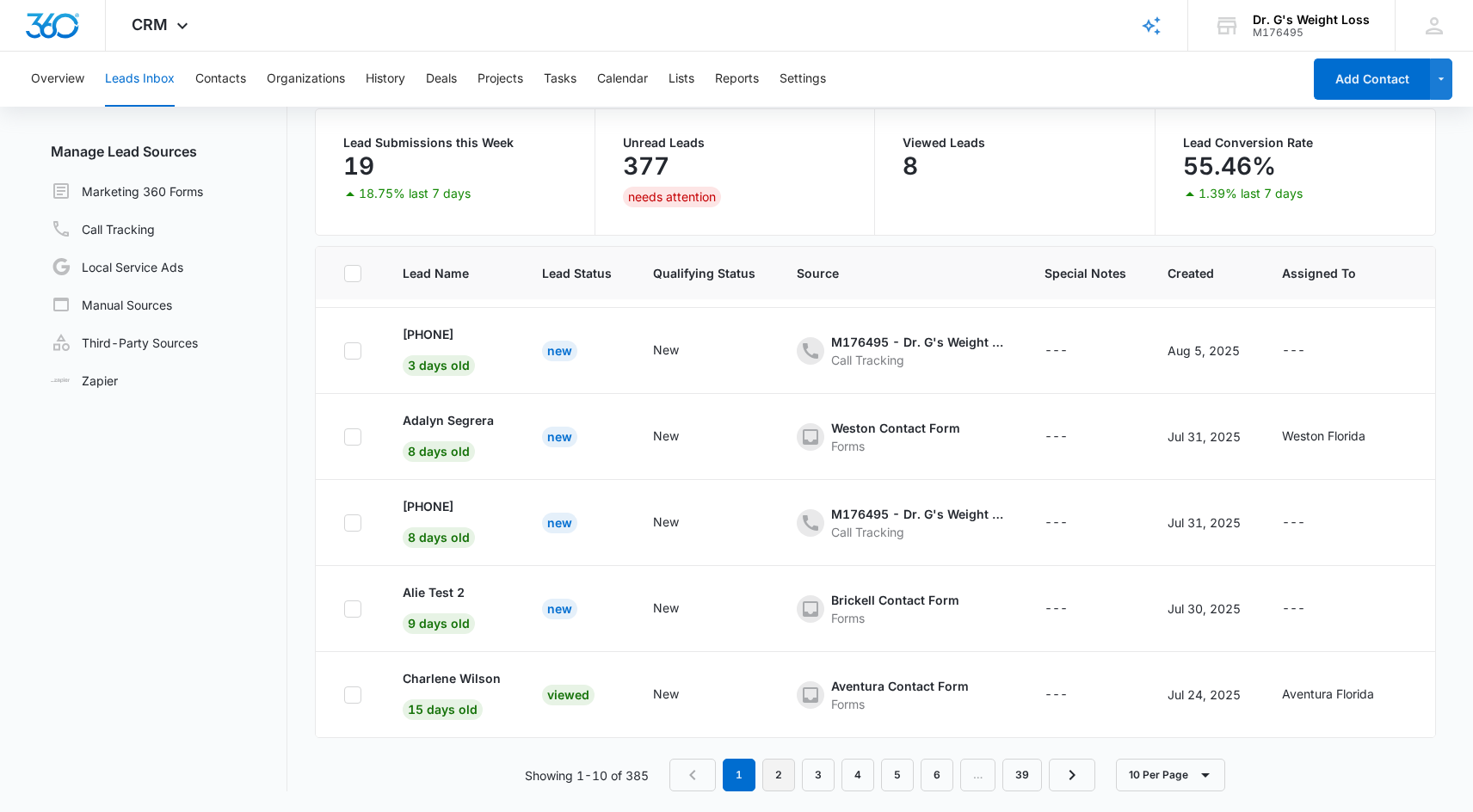 click on "2" at bounding box center (779, 775) 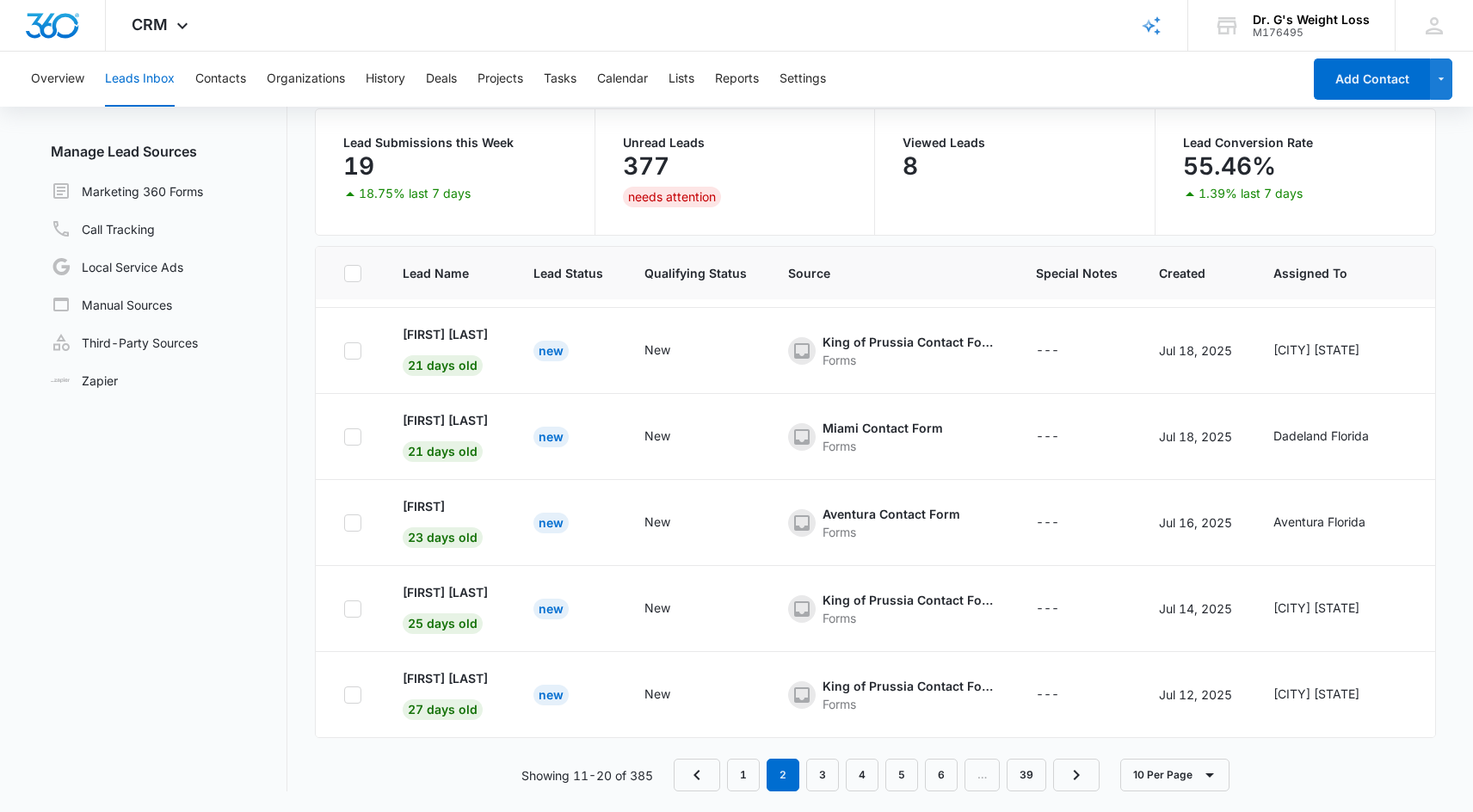 scroll, scrollTop: 0, scrollLeft: 0, axis: both 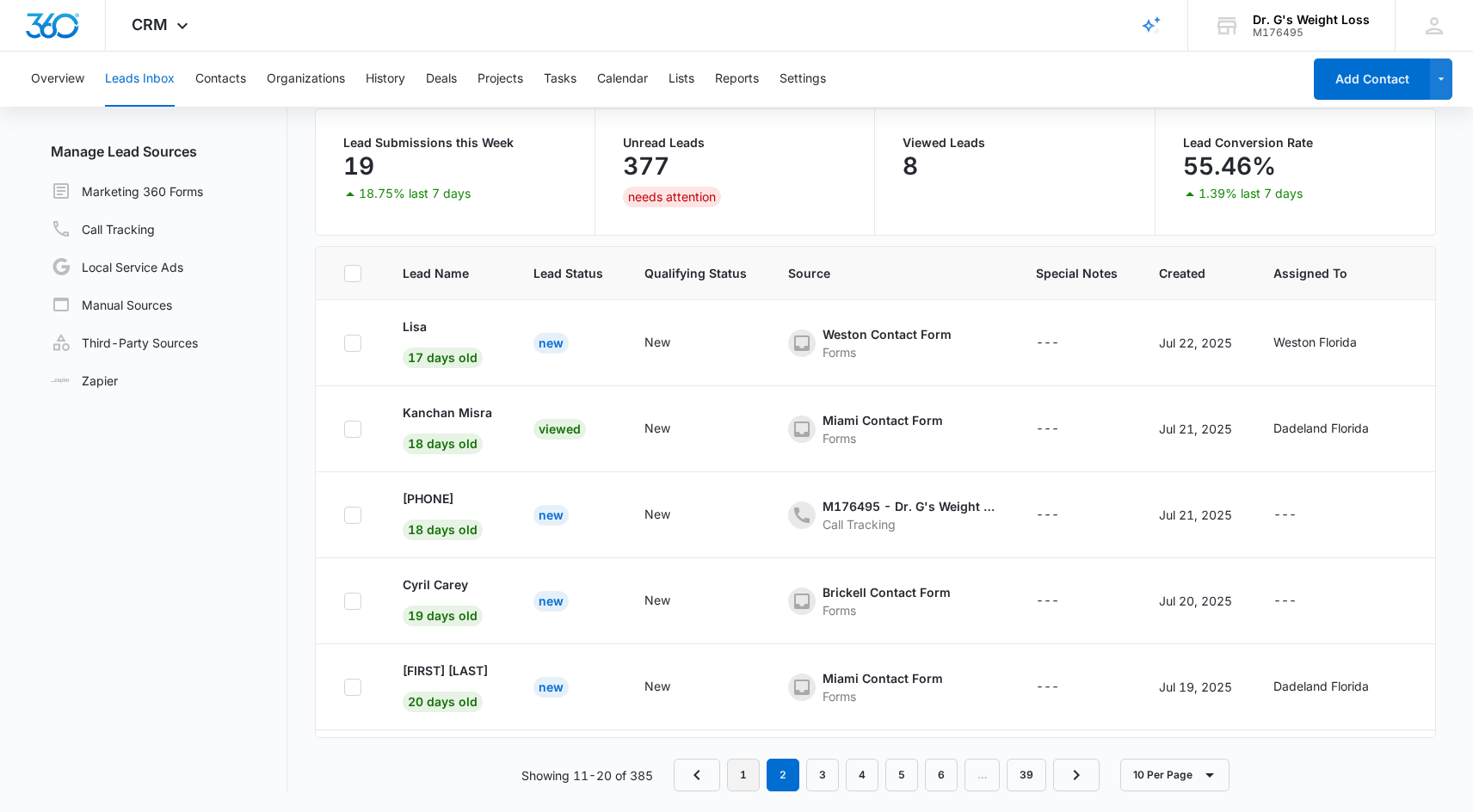 click on "1" at bounding box center (743, 775) 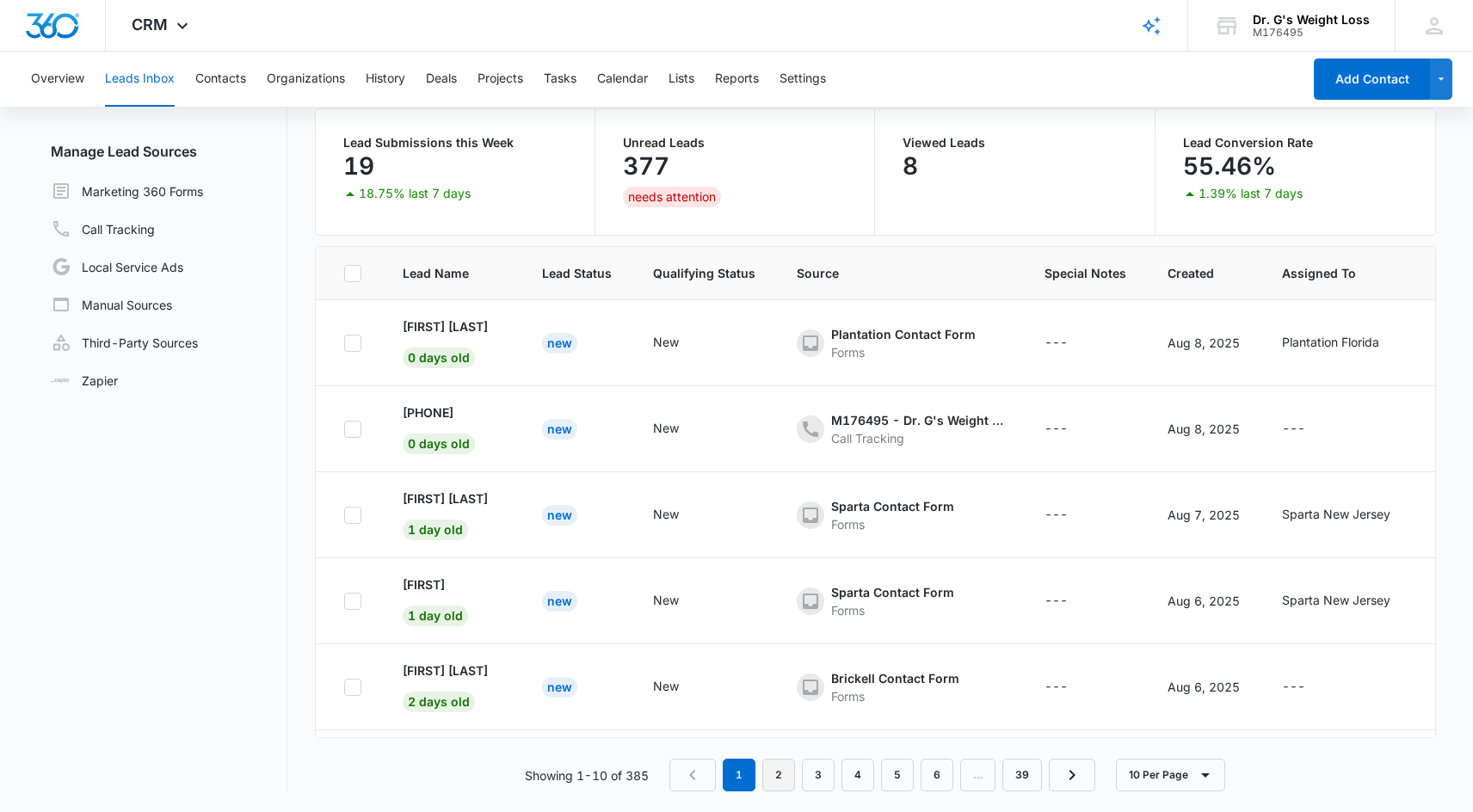 click on "2" at bounding box center [779, 775] 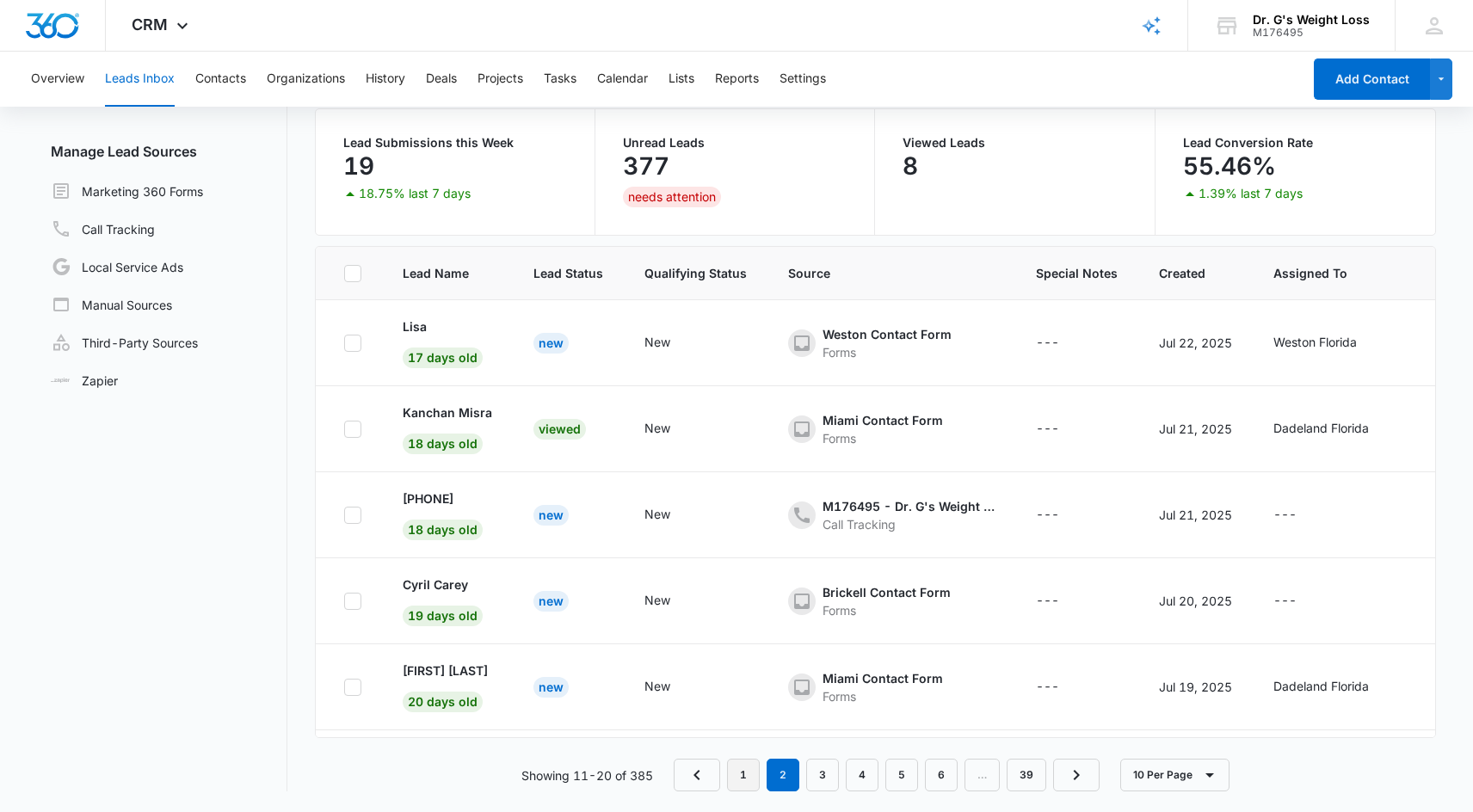 click on "1" at bounding box center [743, 775] 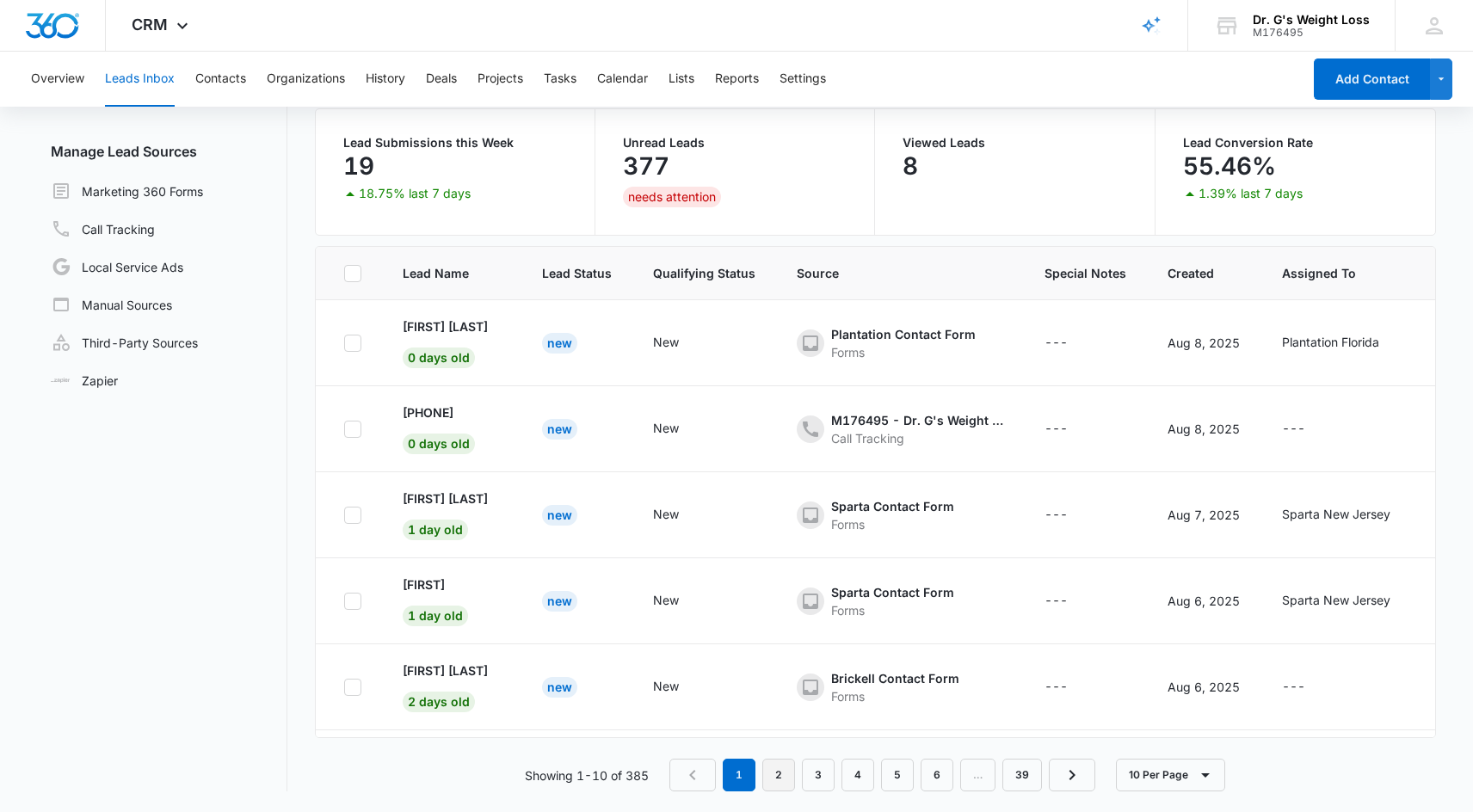 click on "2" at bounding box center [779, 775] 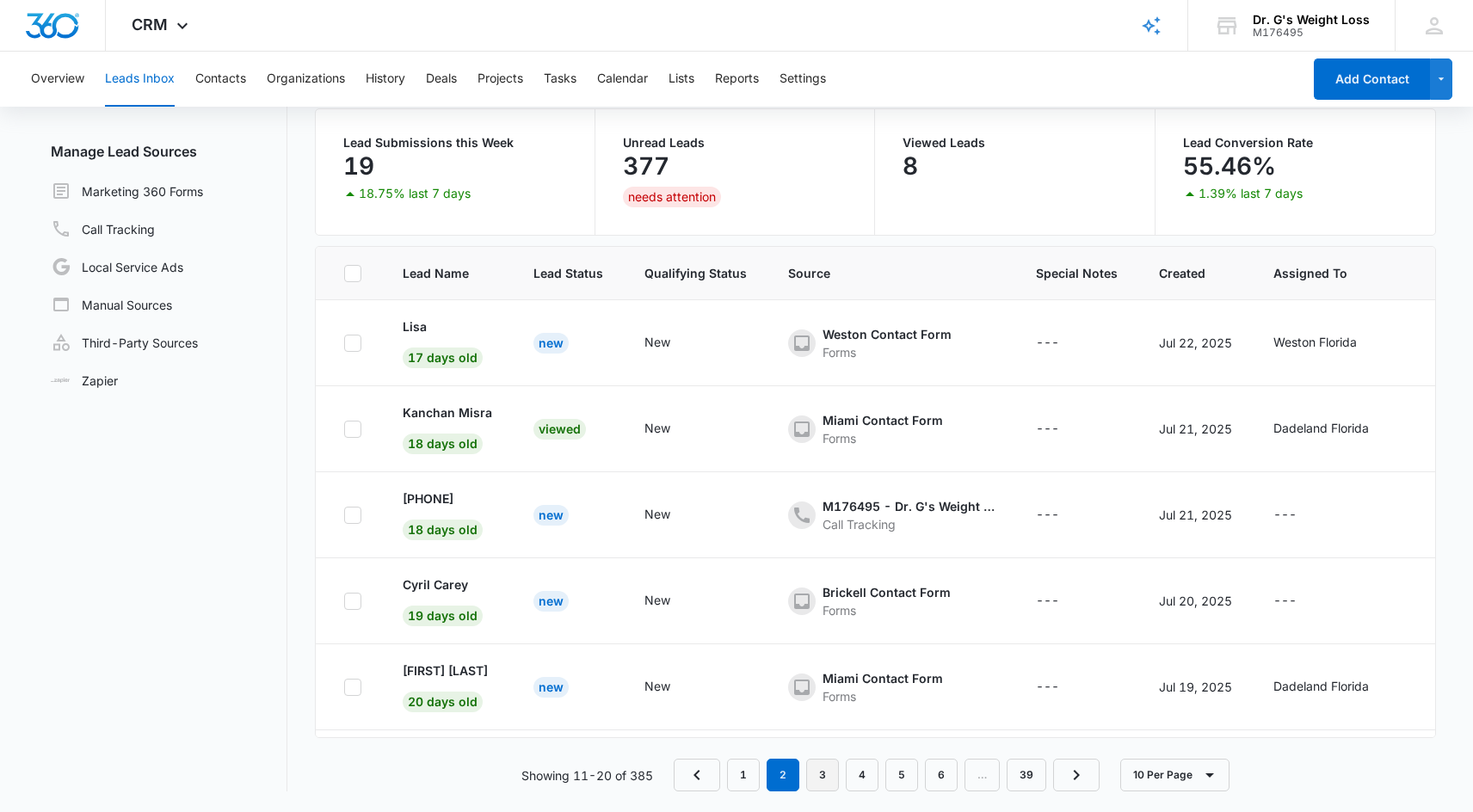 click on "3" at bounding box center (823, 775) 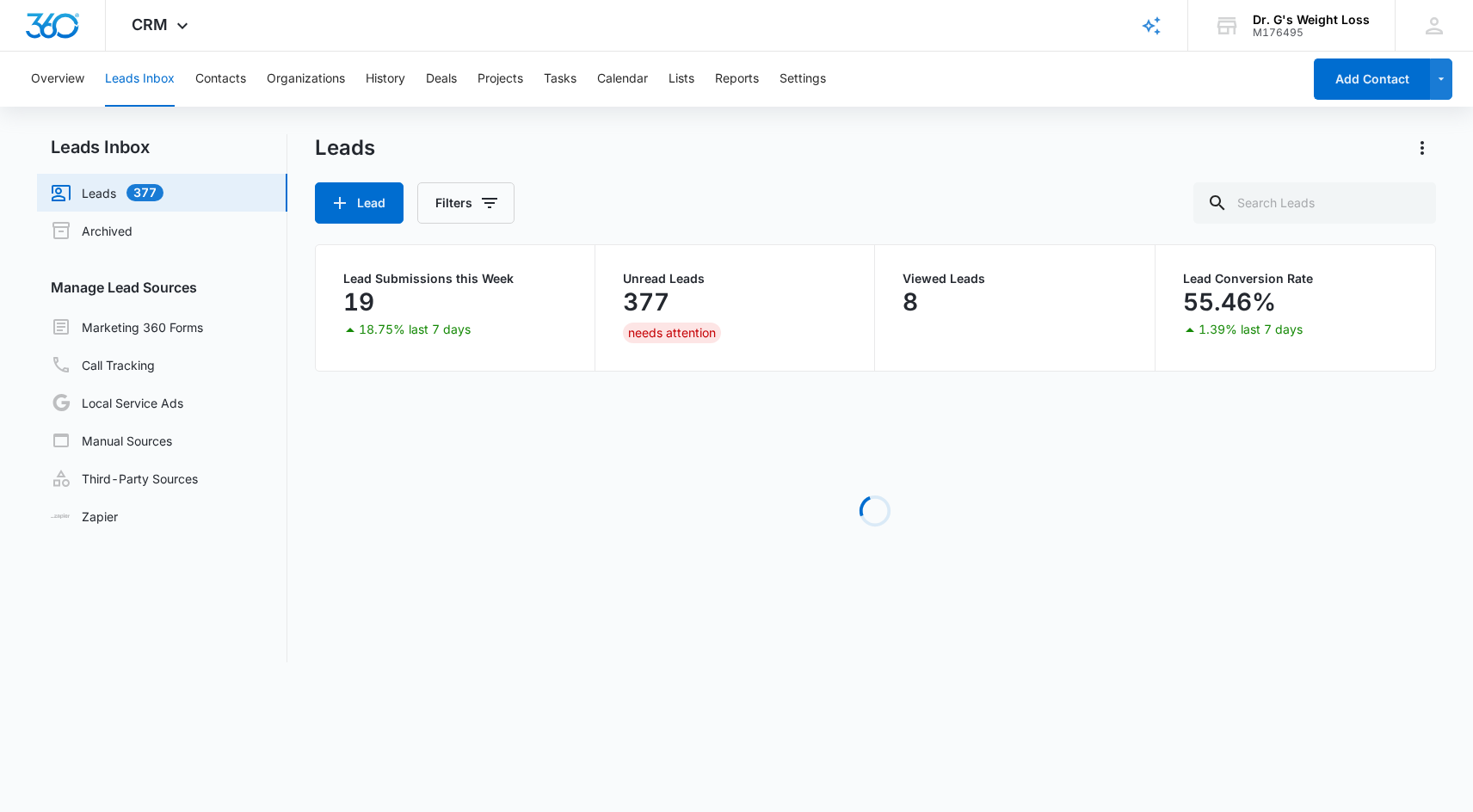 scroll, scrollTop: 0, scrollLeft: 0, axis: both 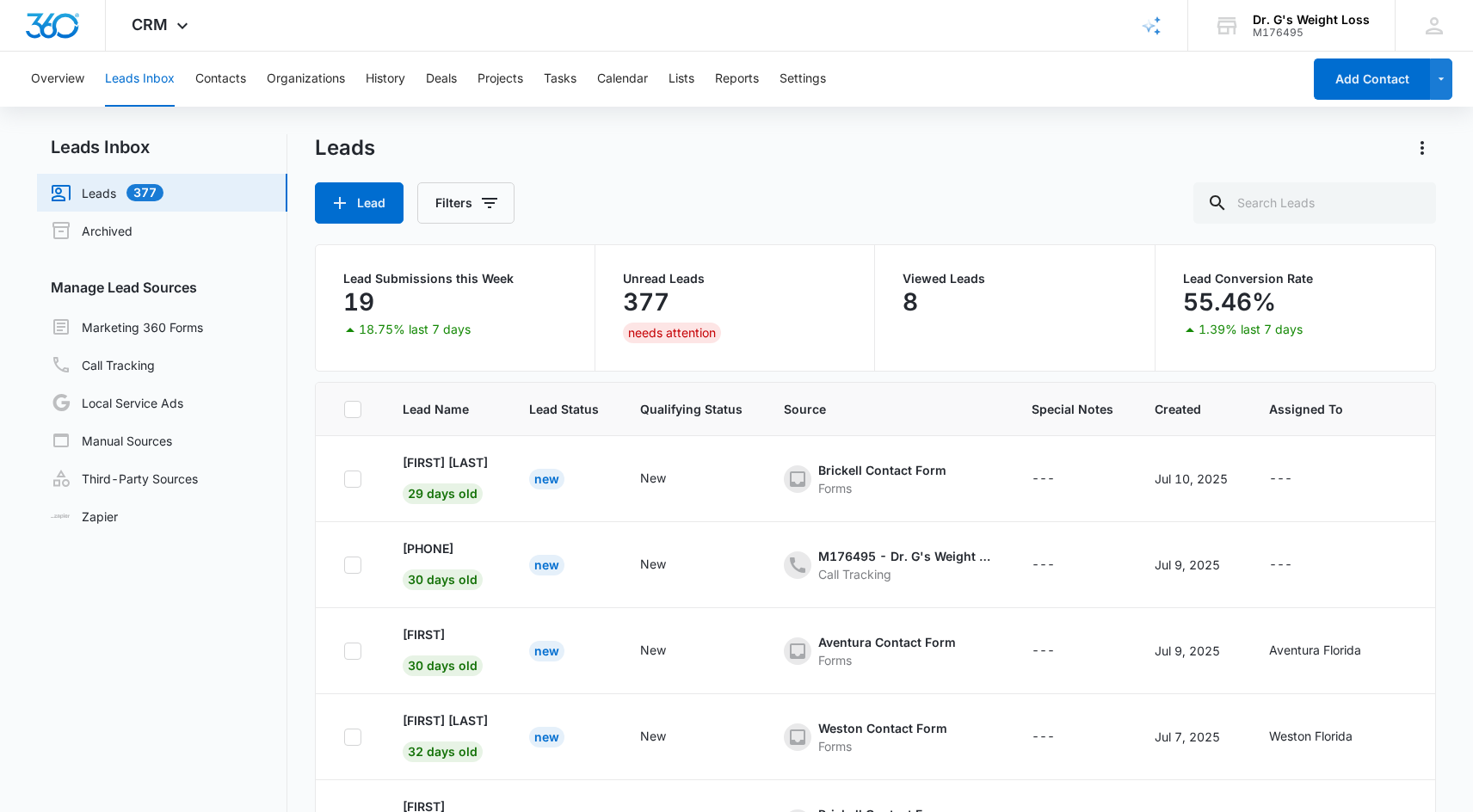 click on "Lead Filters" at bounding box center (875, 203) 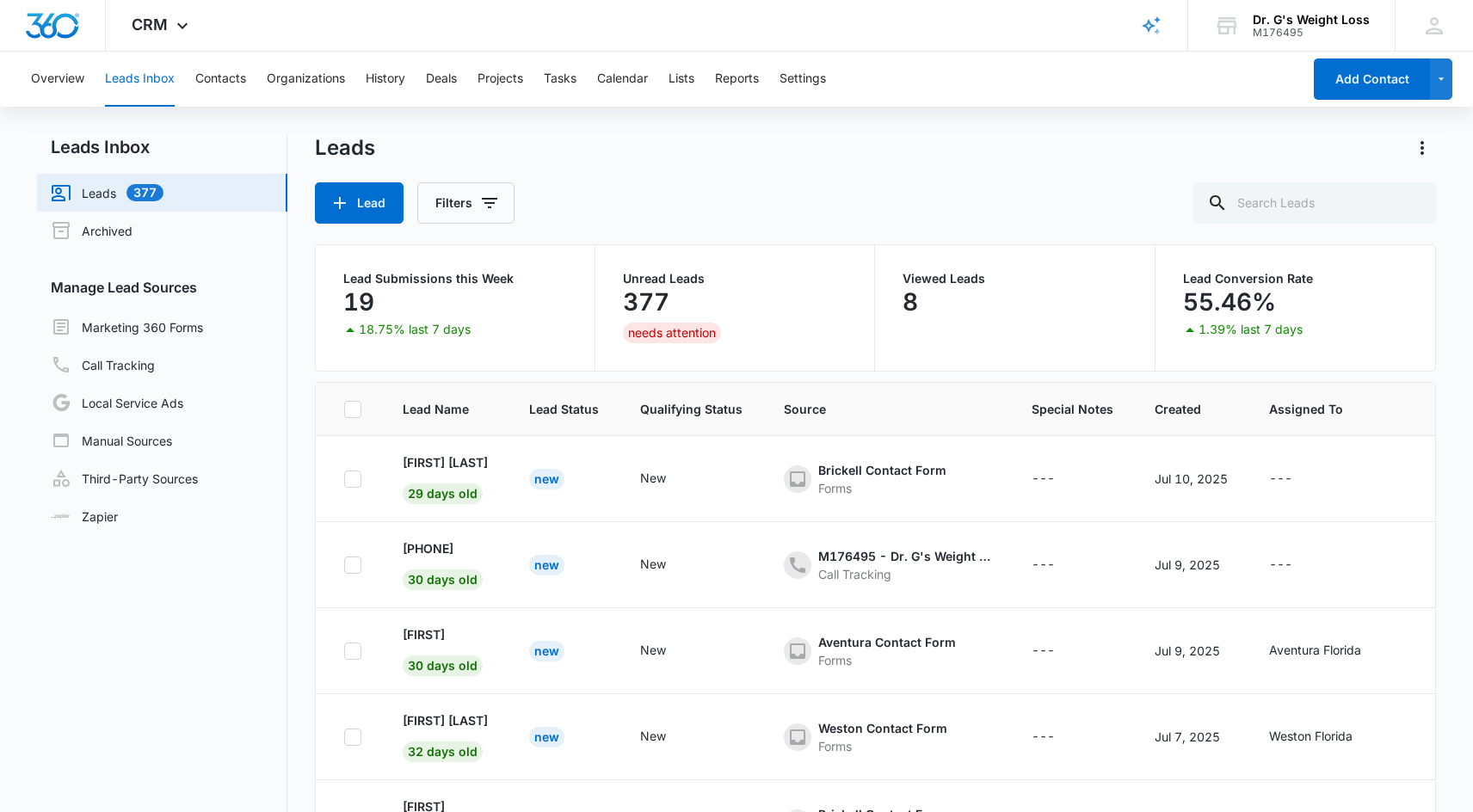 scroll, scrollTop: 0, scrollLeft: 0, axis: both 